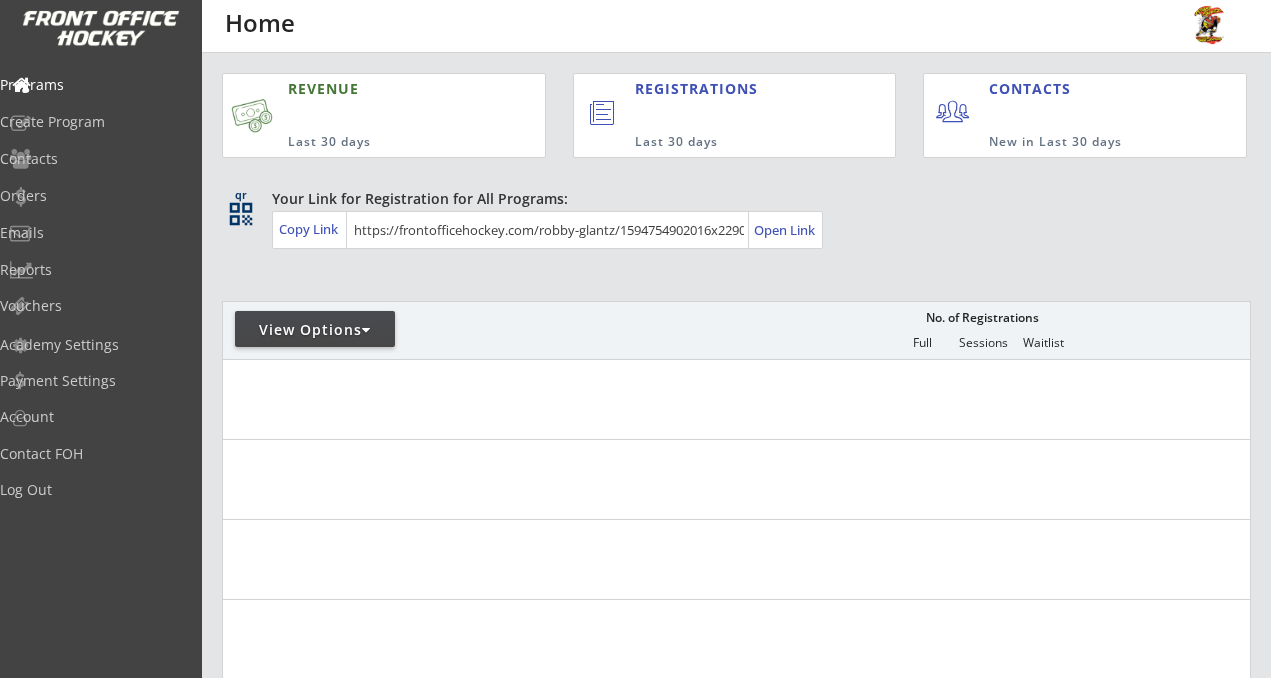 scroll, scrollTop: 0, scrollLeft: 0, axis: both 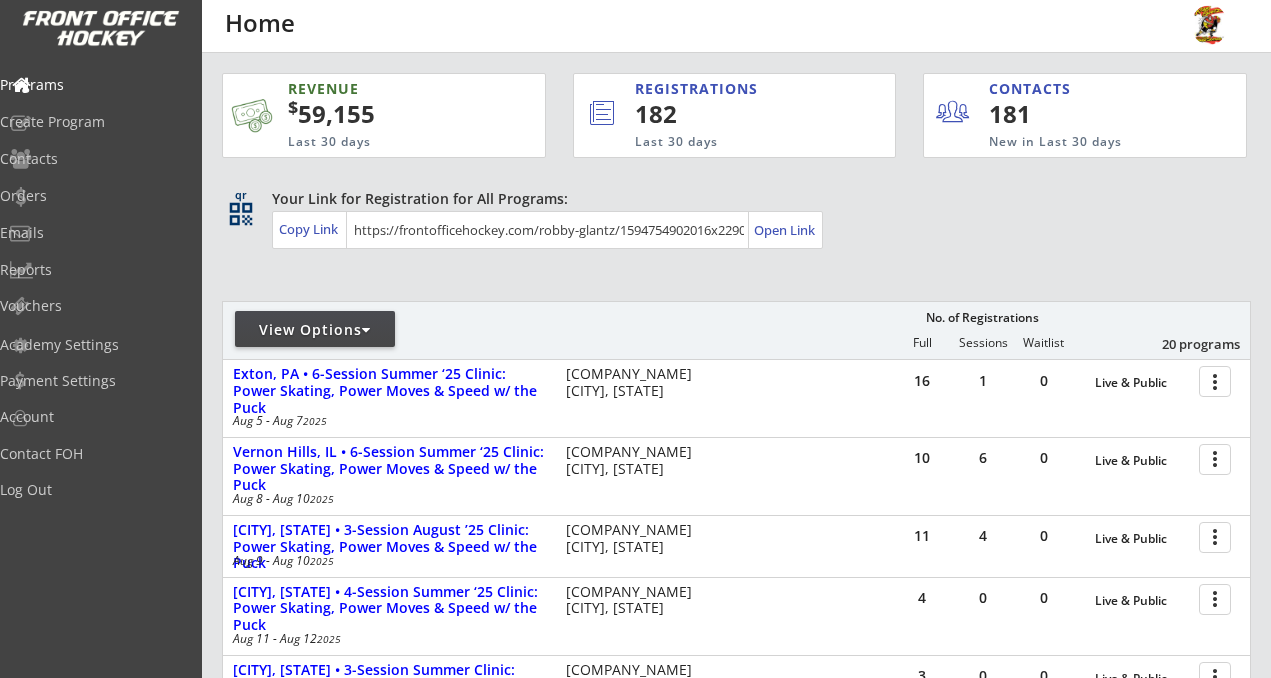 click on "View Options" at bounding box center (315, 330) 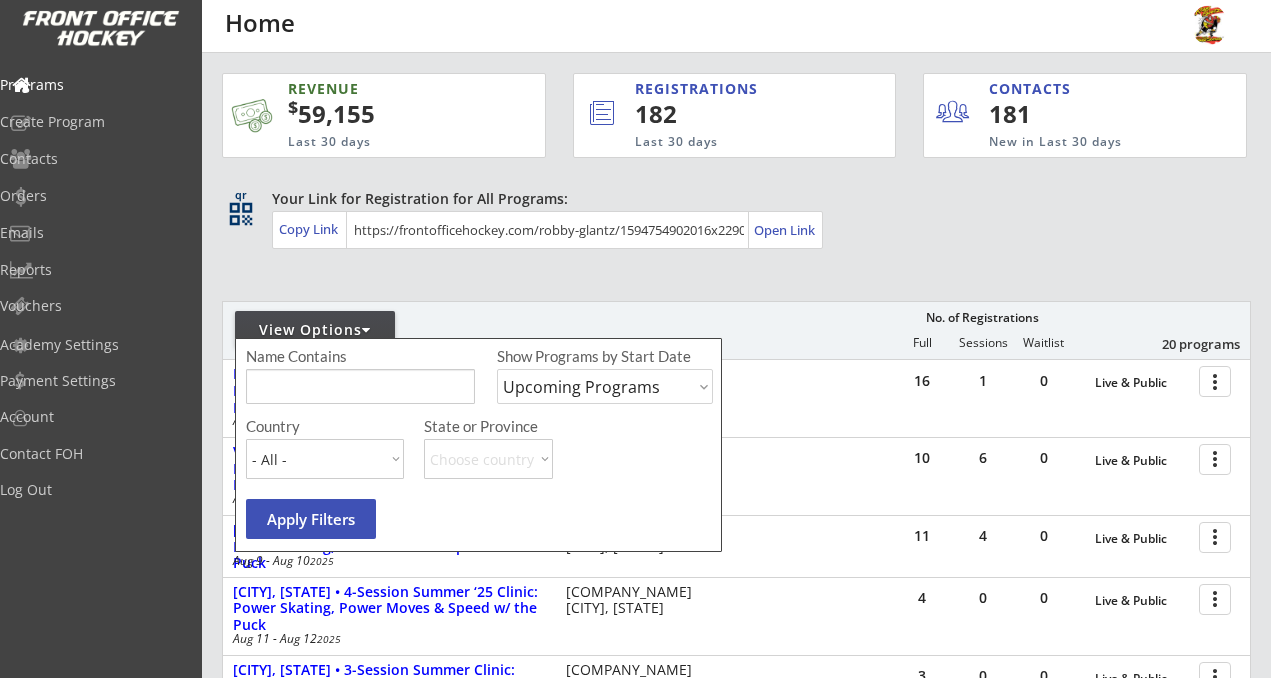 select on ""Past Programs"" 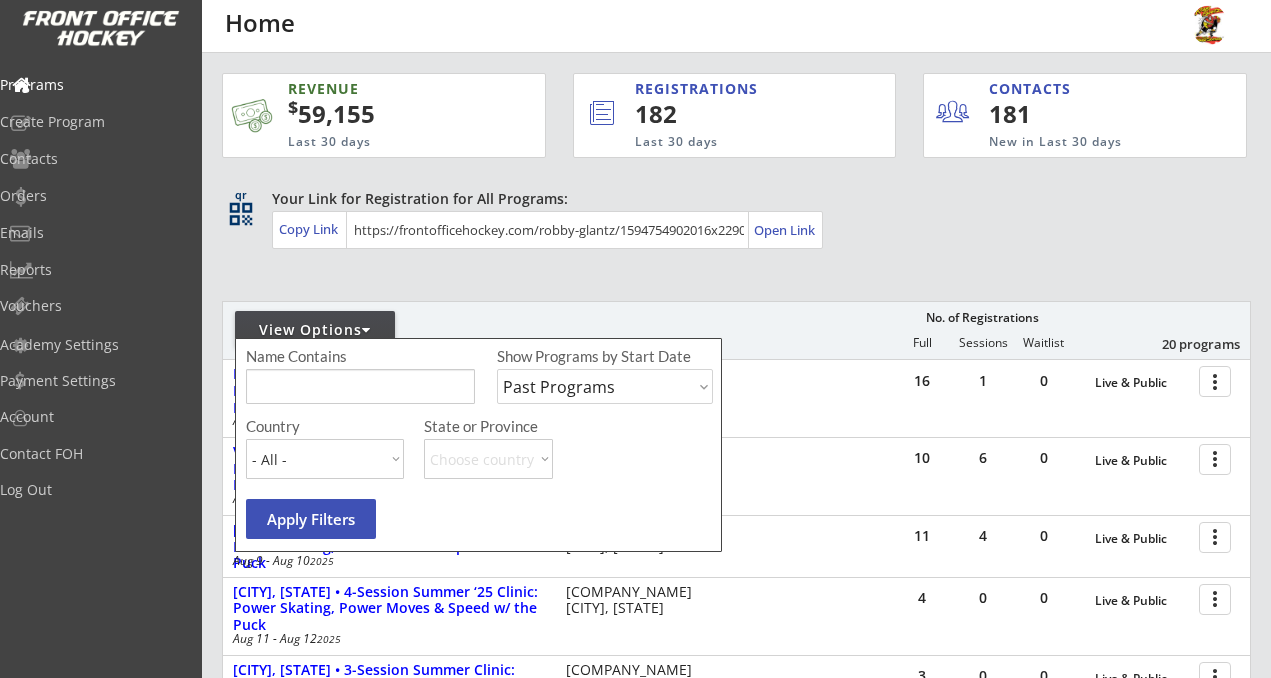 select on ""USA"" 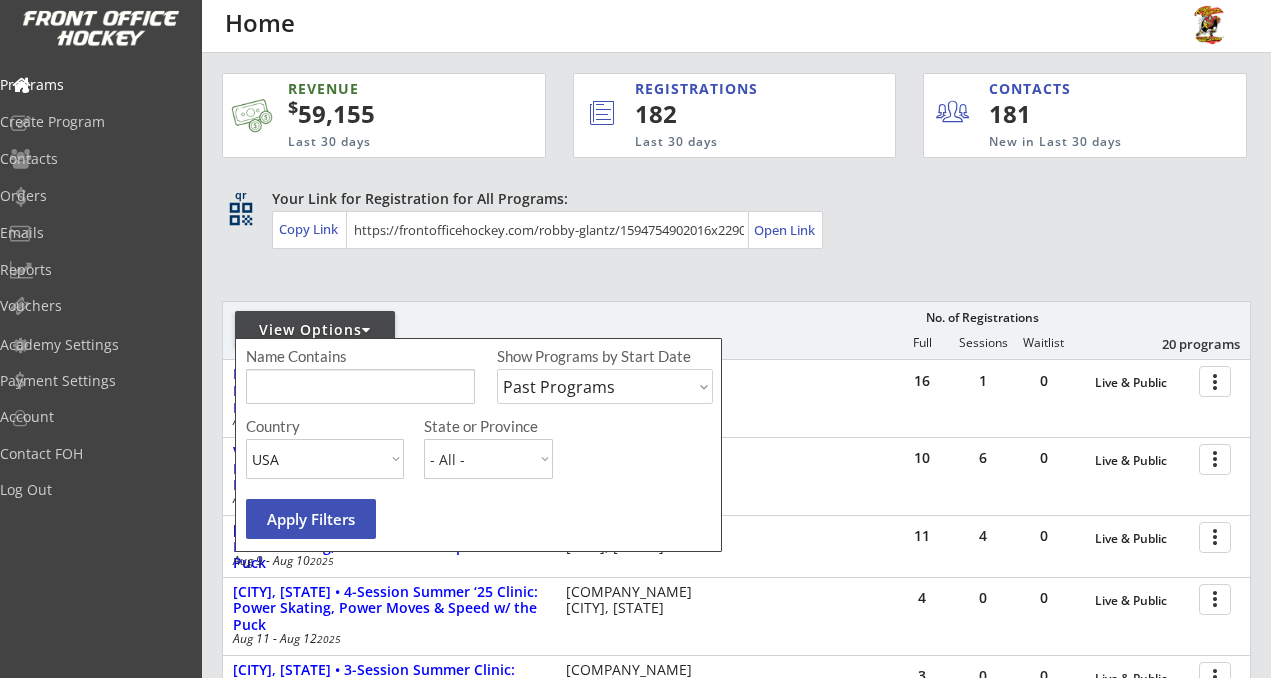 select on ""IL"" 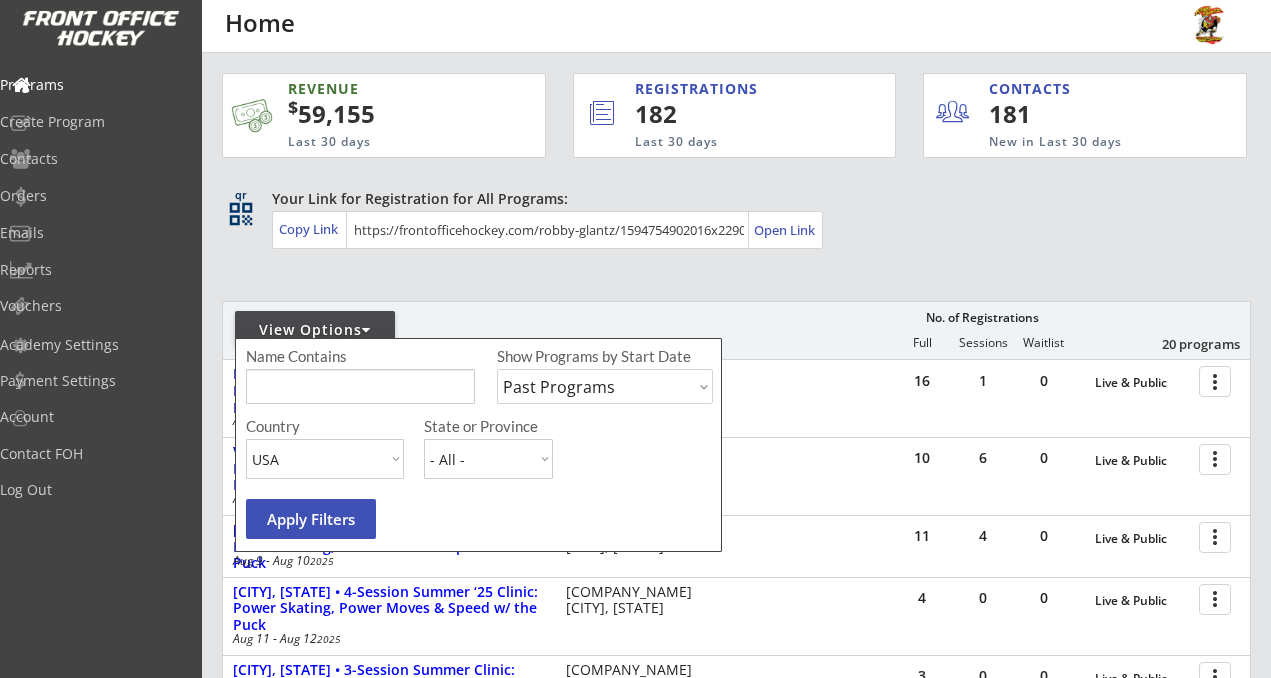 click on "Apply Filters" at bounding box center (311, 519) 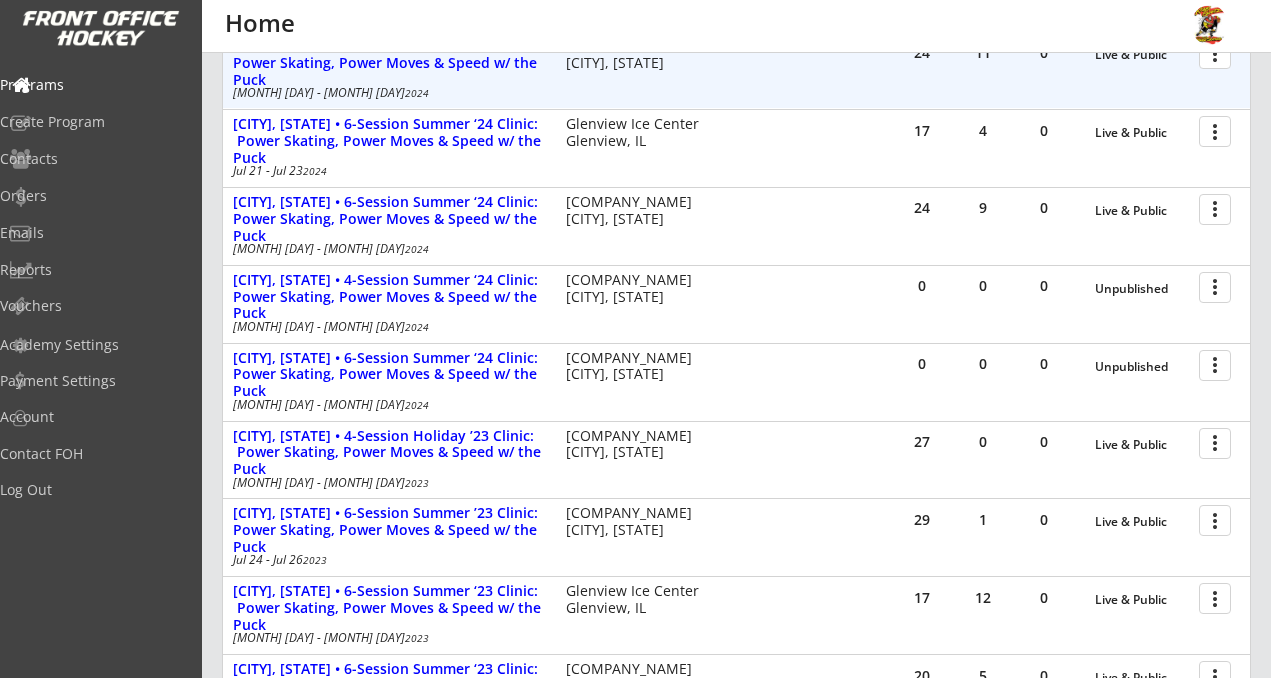 scroll, scrollTop: 964, scrollLeft: 0, axis: vertical 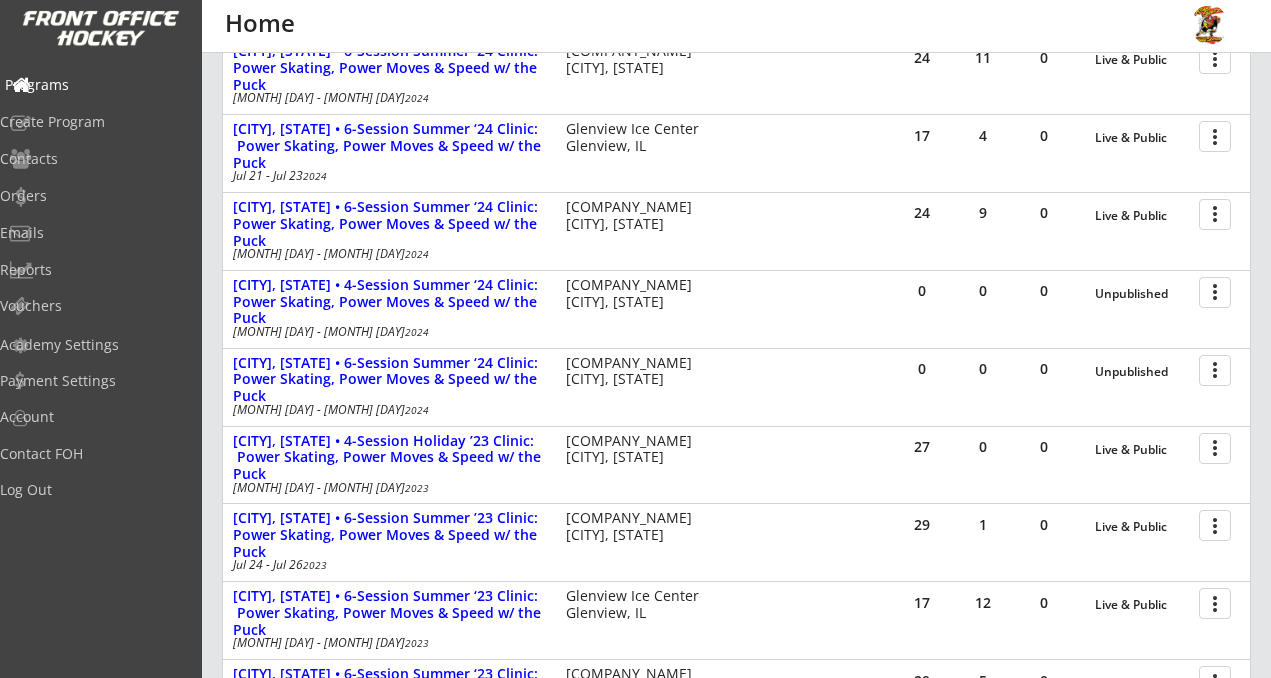 click on "Programs" at bounding box center [95, 85] 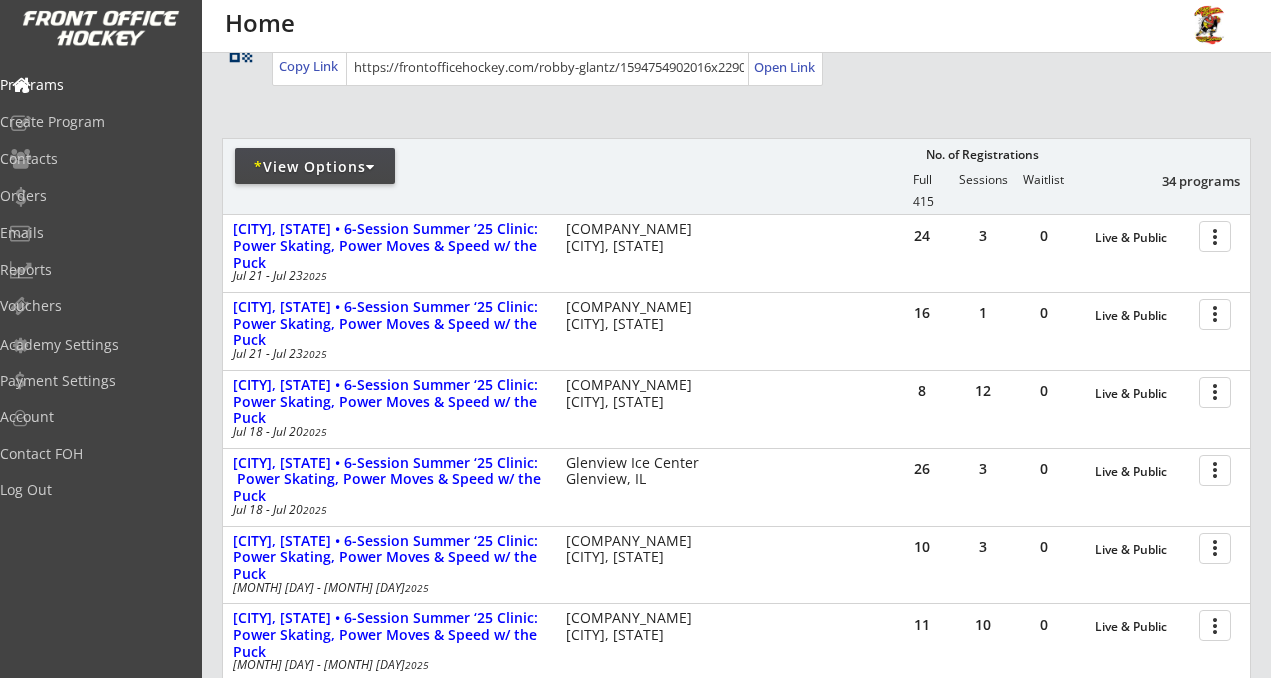 scroll, scrollTop: 0, scrollLeft: 0, axis: both 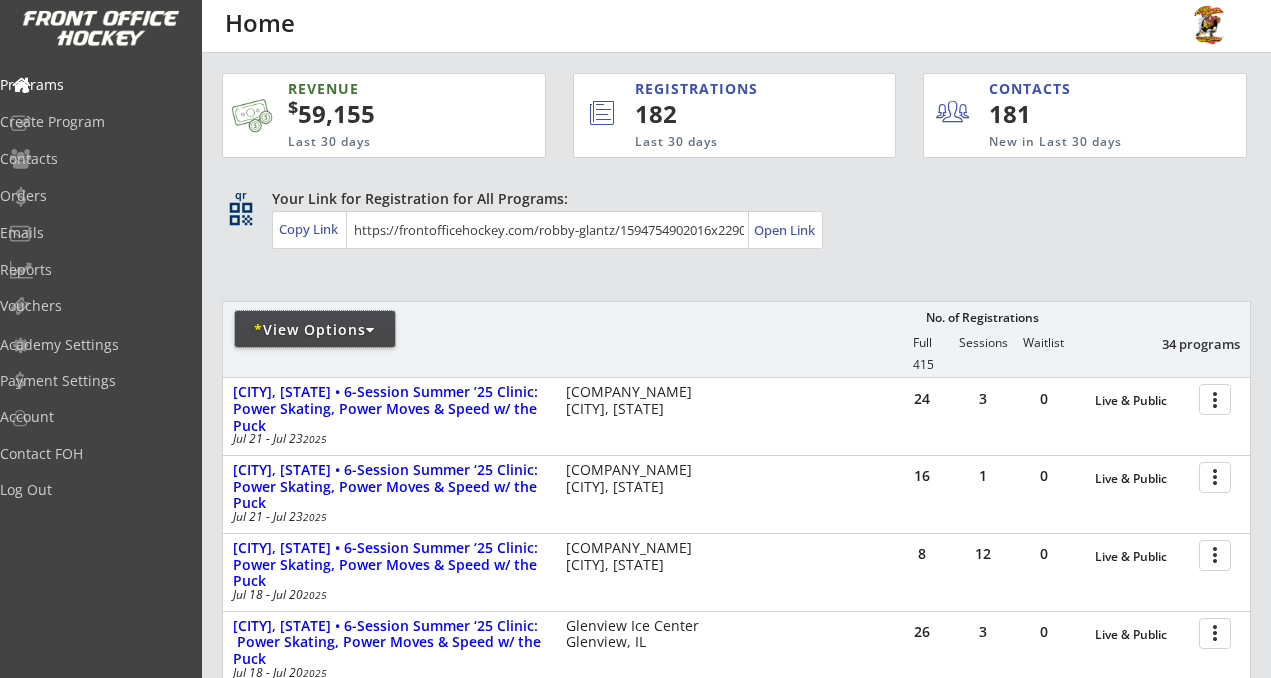 click on "*  View Options" at bounding box center [315, 330] 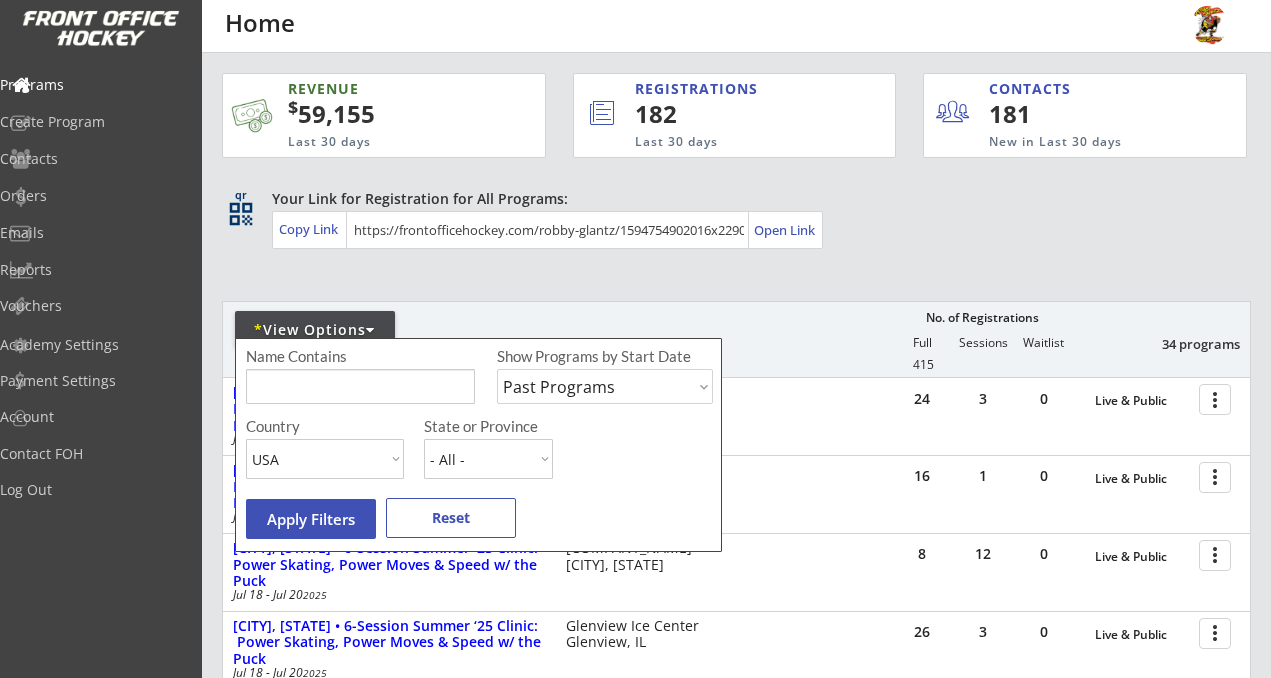 select on ""Upcoming Programs"" 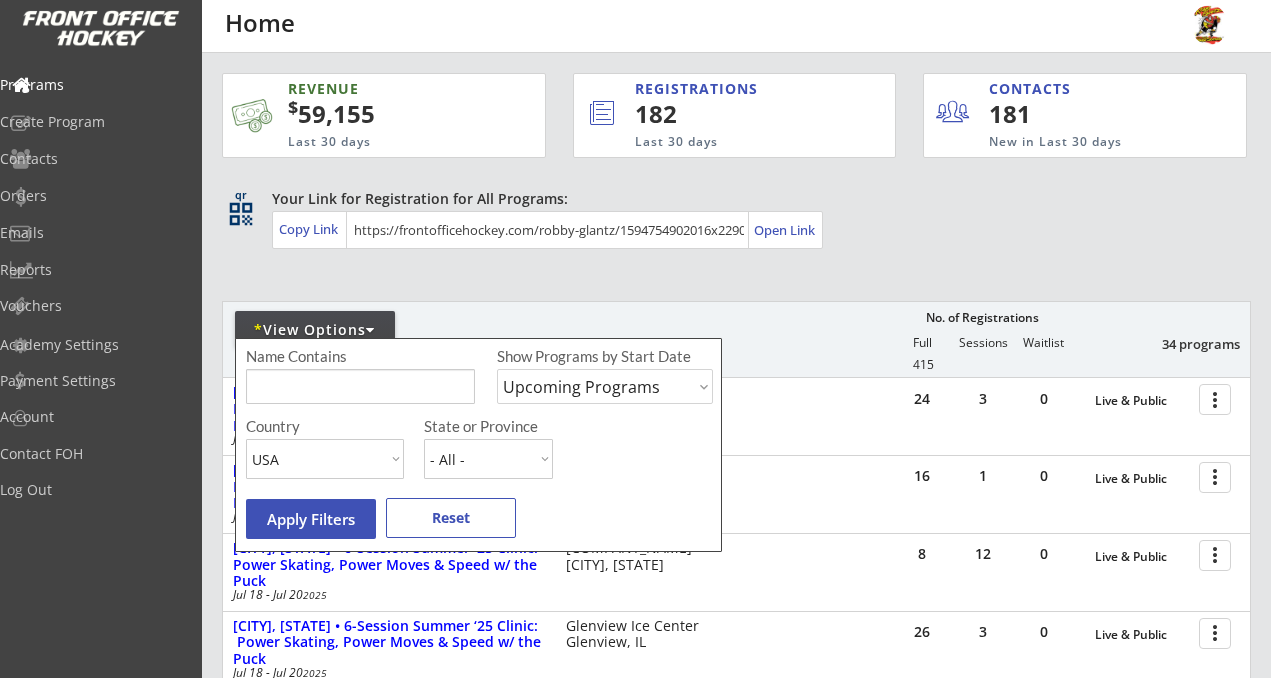 click on "Apply Filters" at bounding box center [311, 519] 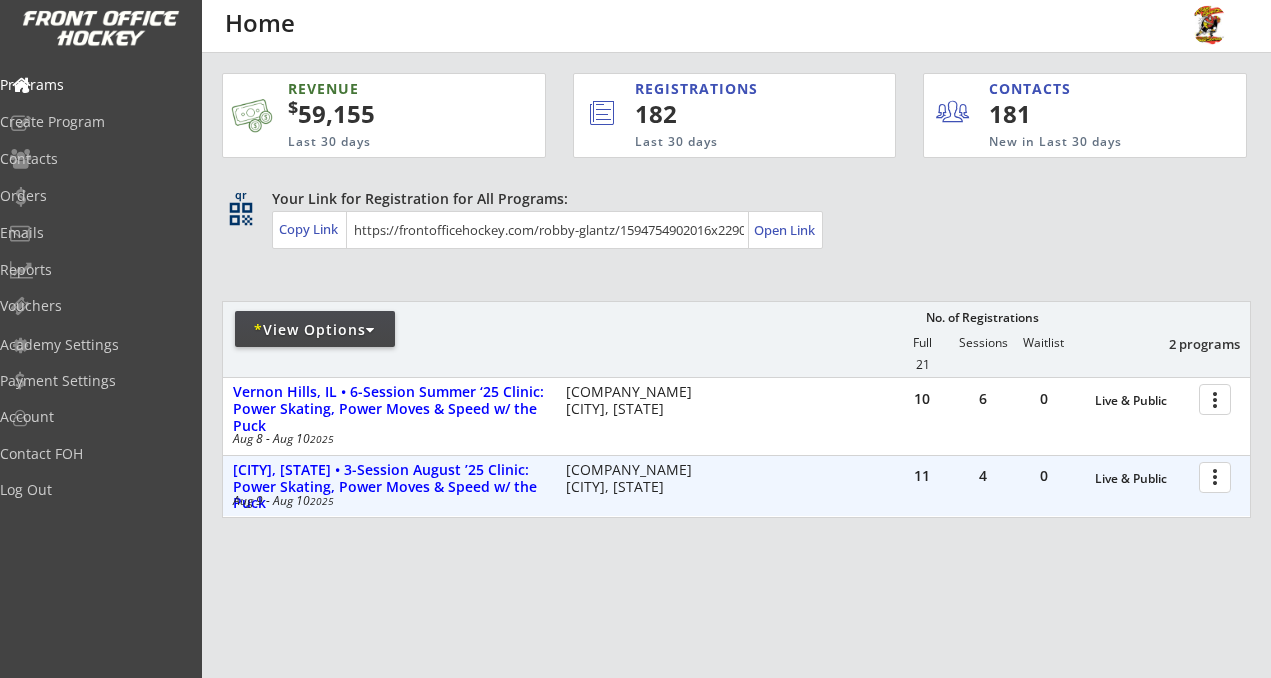 click at bounding box center (1218, 476) 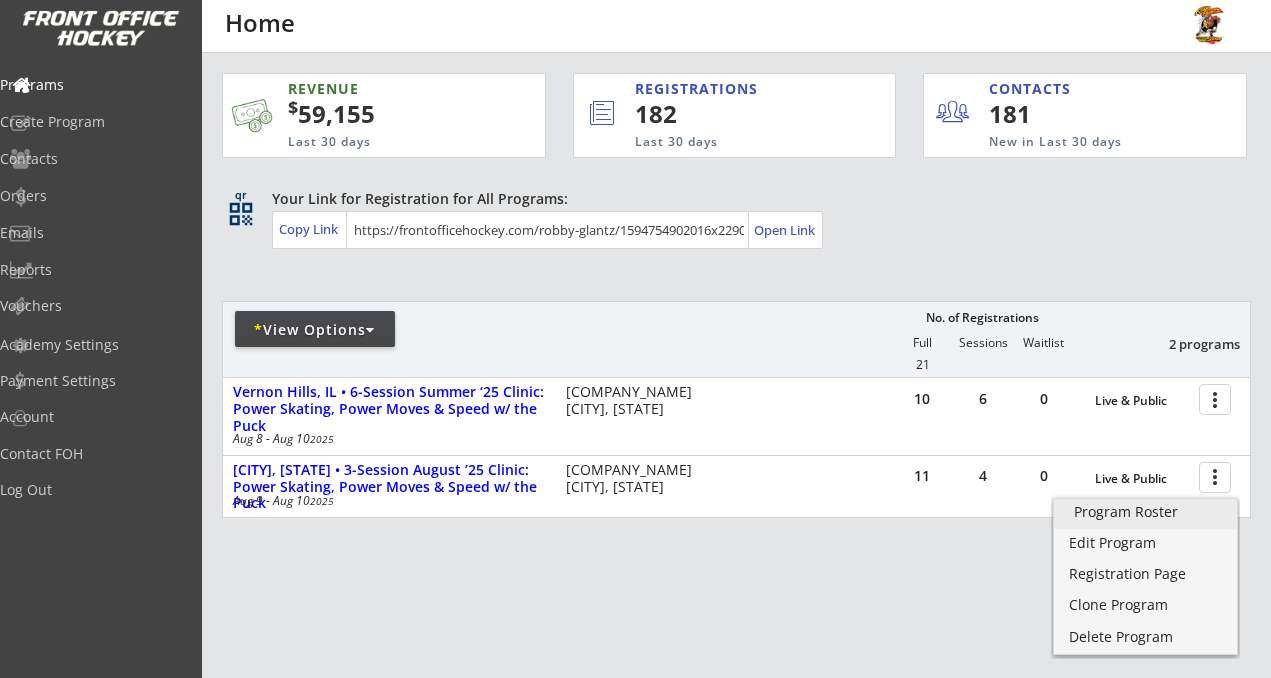 click on "Program Roster" at bounding box center (1145, 512) 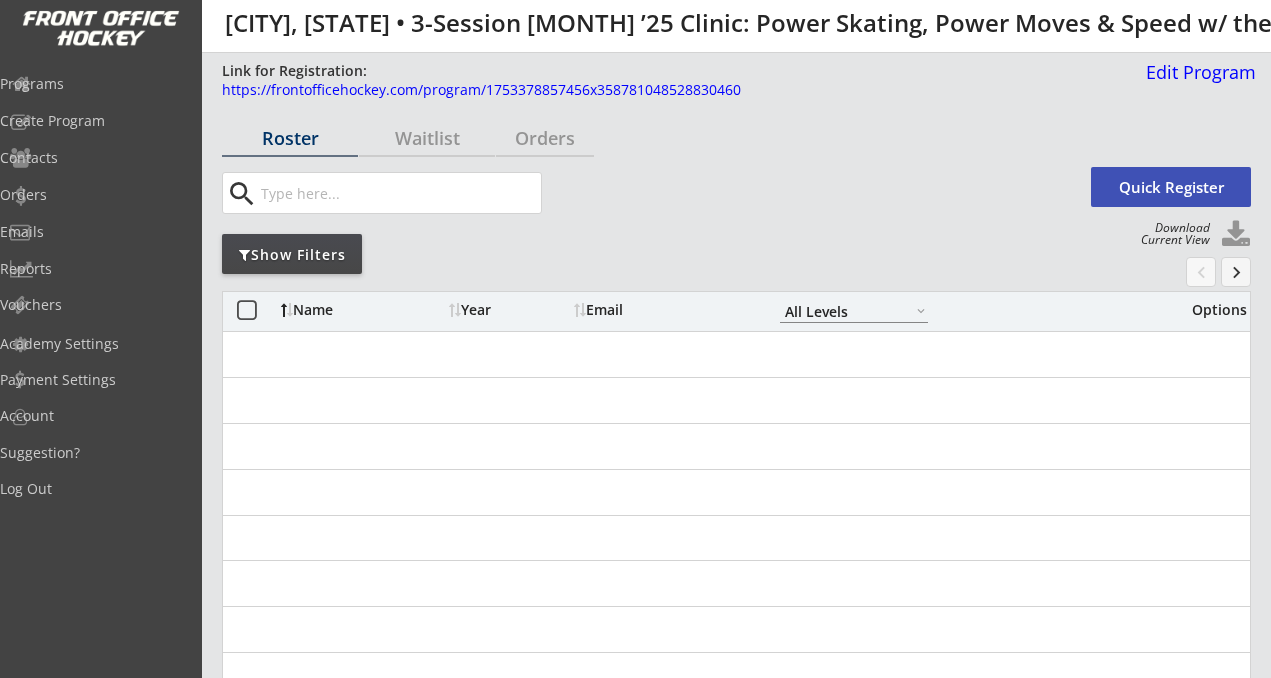 select on ""All Levels"" 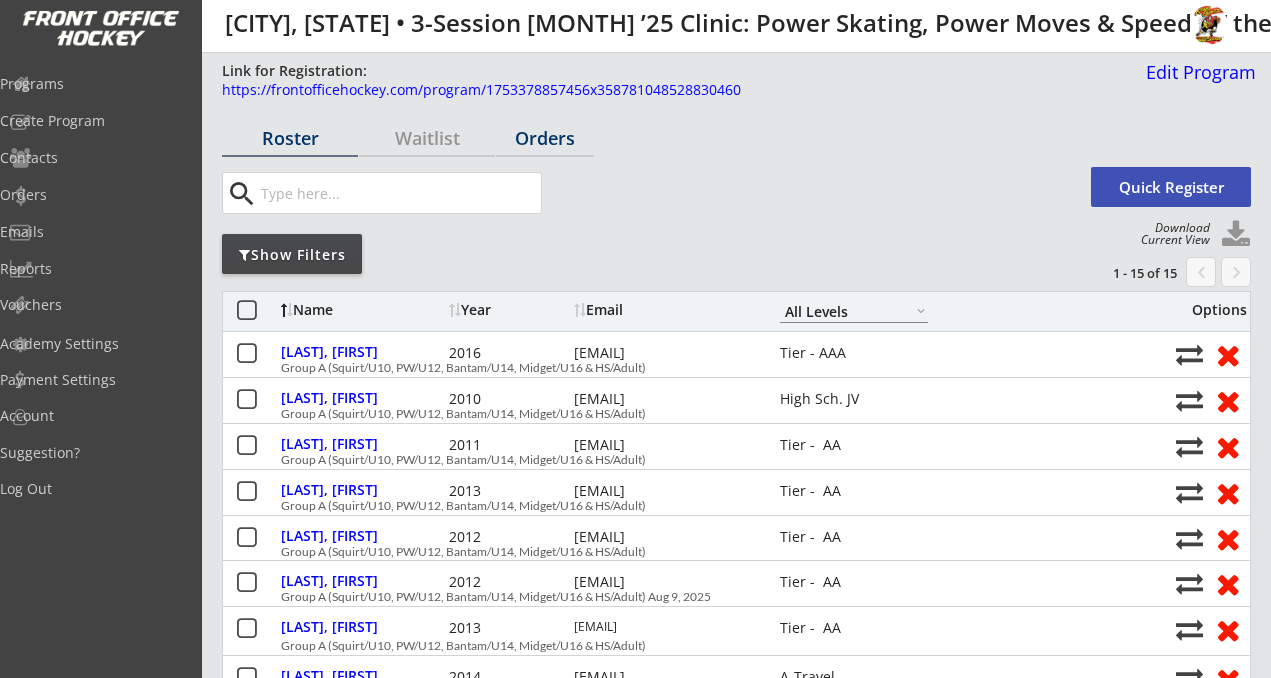 scroll, scrollTop: 0, scrollLeft: 0, axis: both 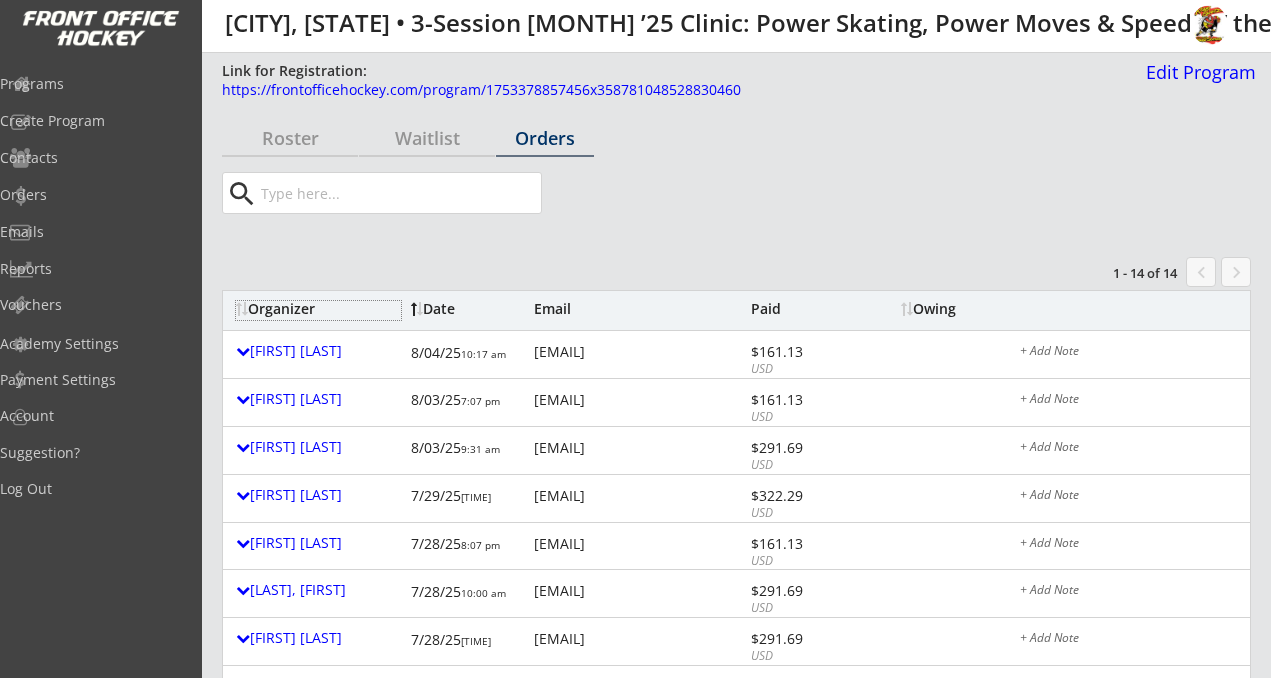 click on "Organizer" at bounding box center (318, 309) 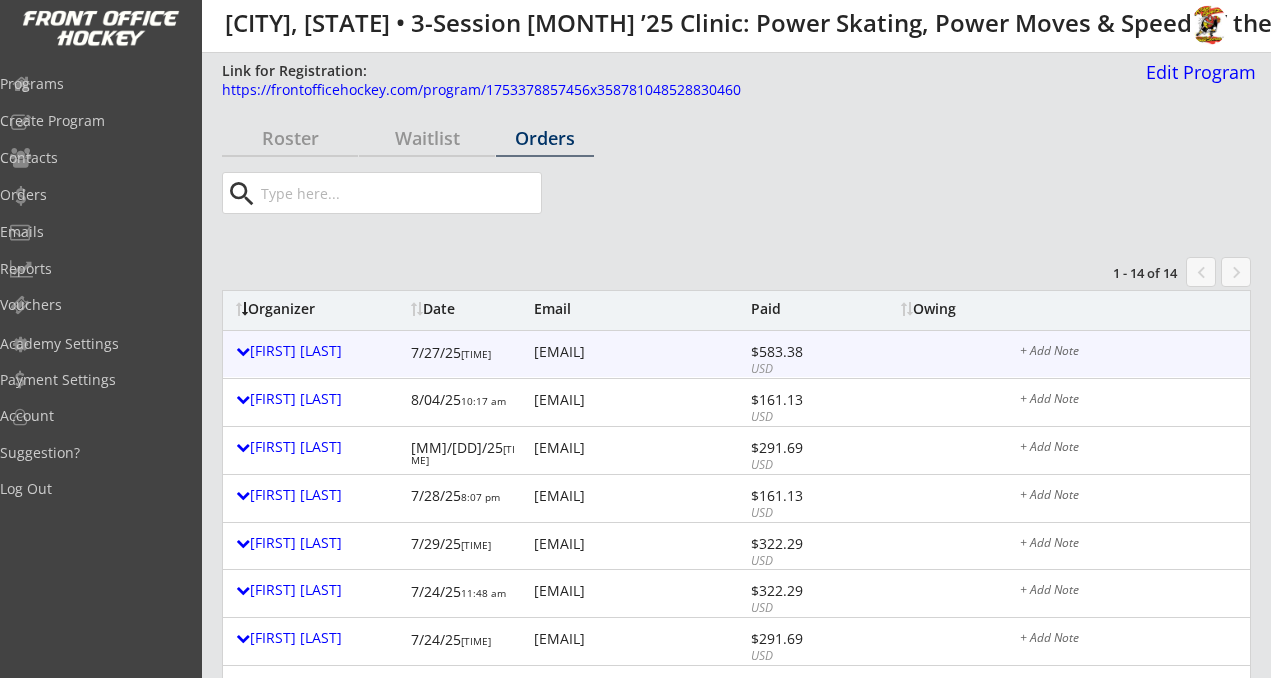 scroll, scrollTop: 0, scrollLeft: 0, axis: both 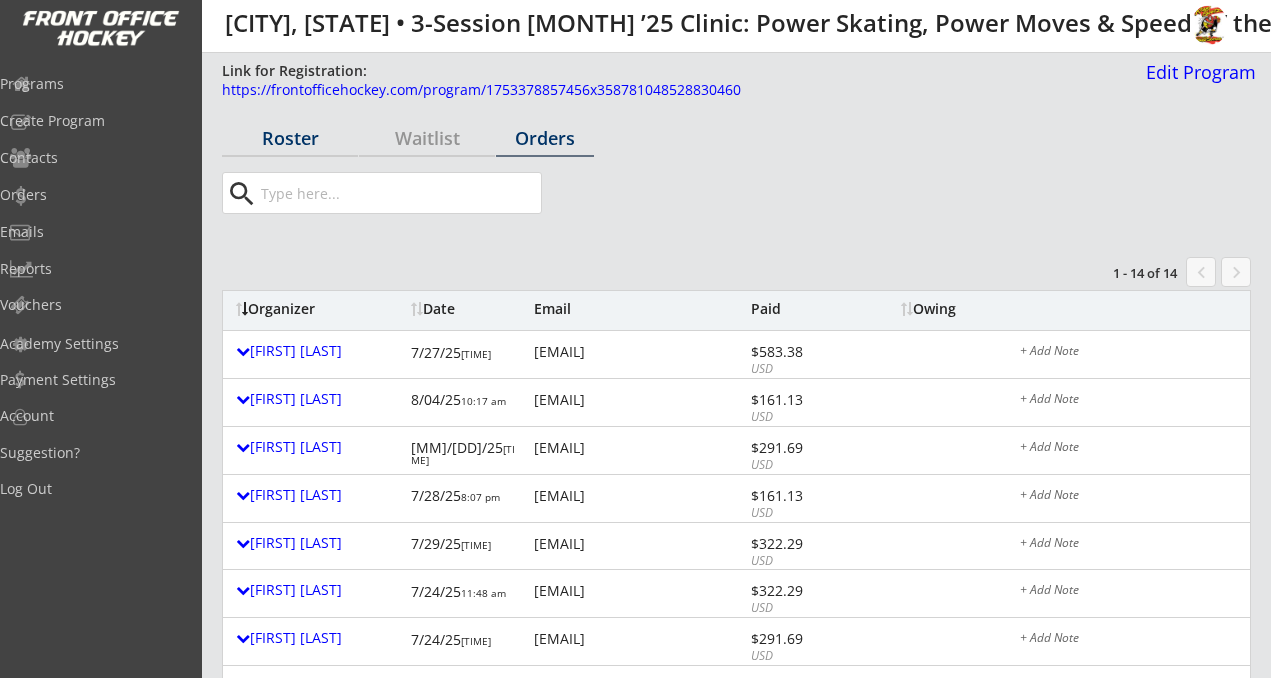 click on "Roster" at bounding box center [290, 138] 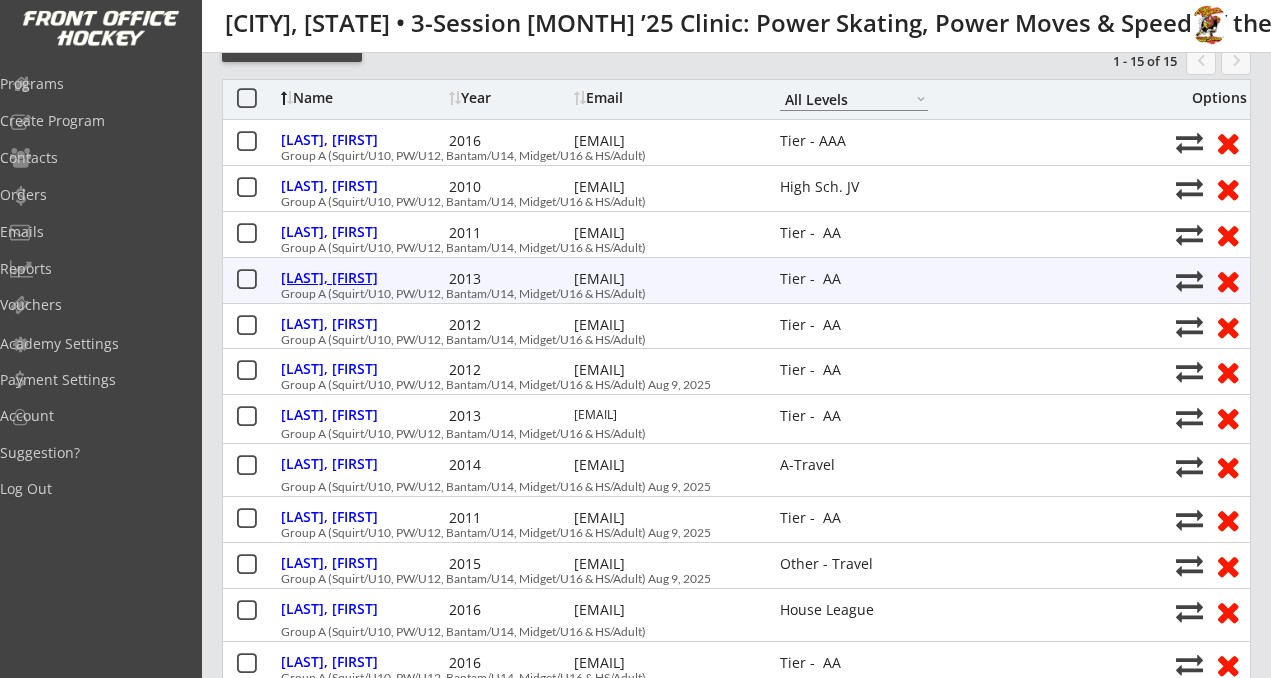 scroll, scrollTop: 246, scrollLeft: 0, axis: vertical 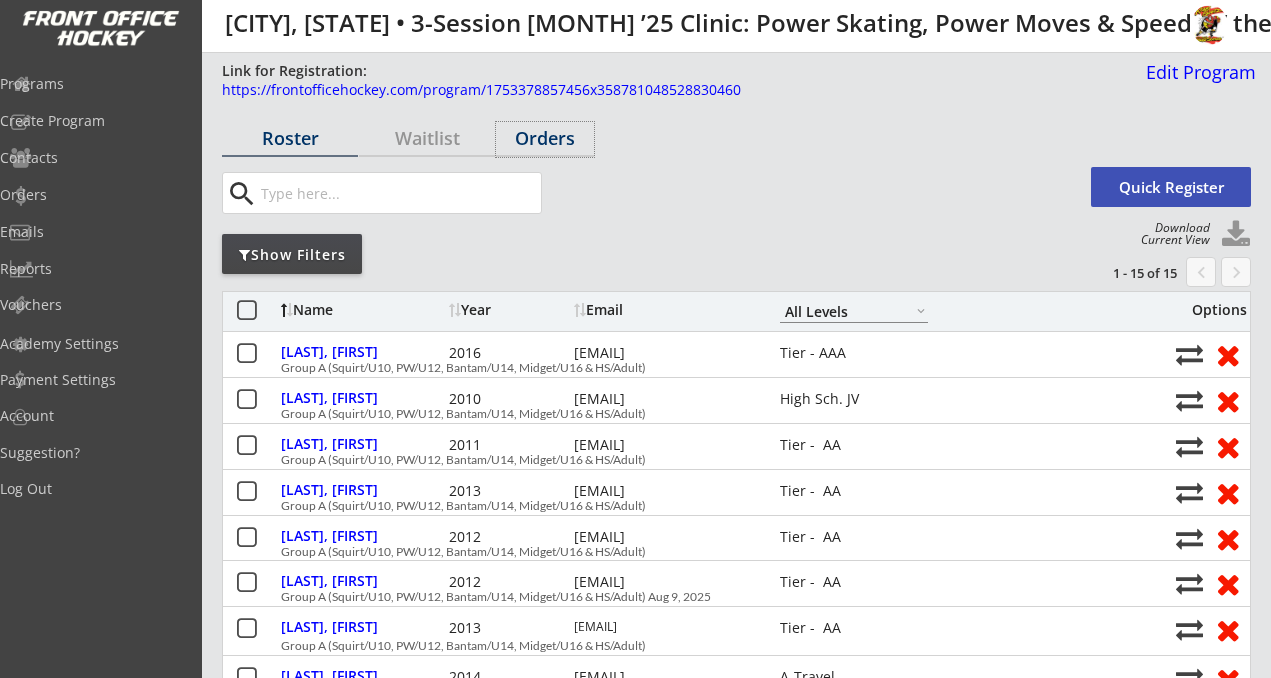 click on "Orders" at bounding box center (545, 138) 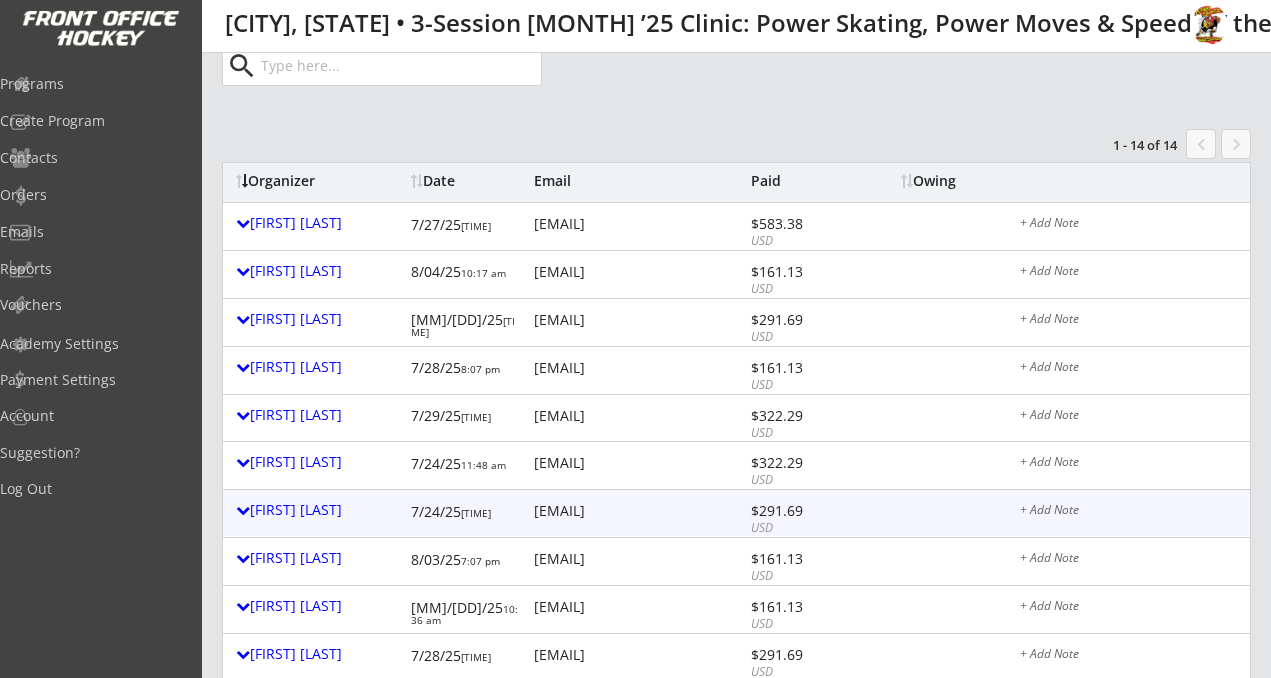 scroll, scrollTop: 115, scrollLeft: 0, axis: vertical 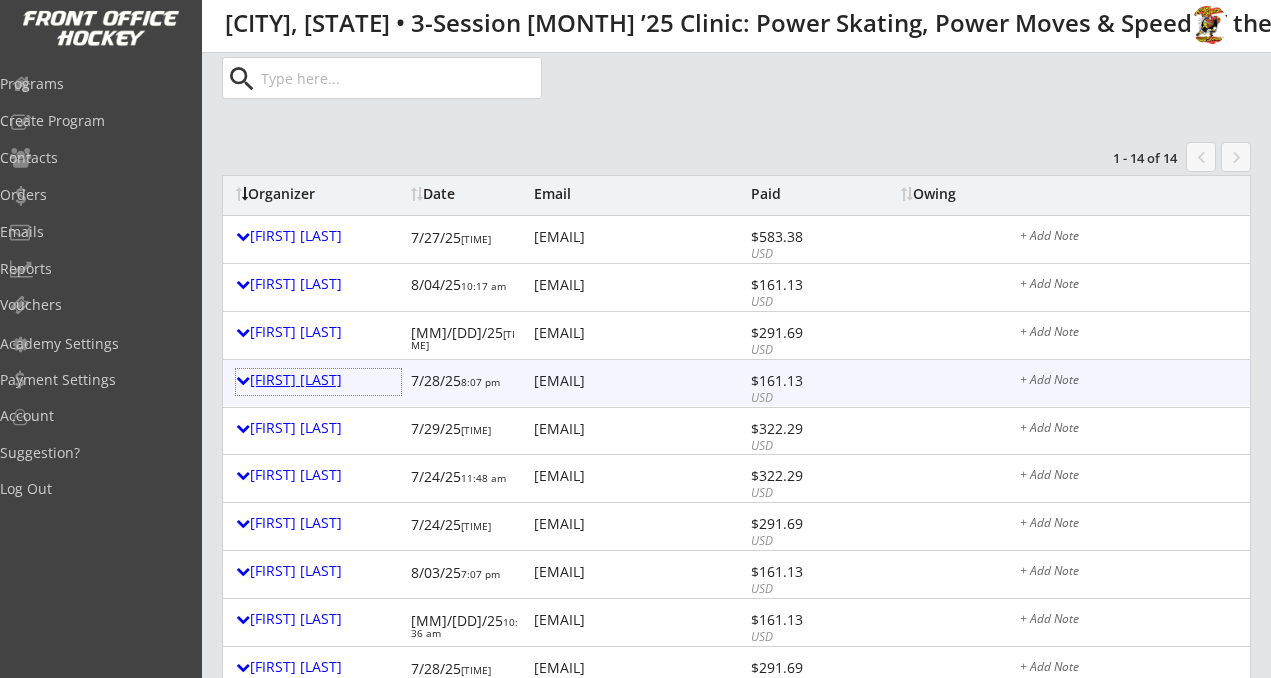 click on "Hyo Ju Cho" at bounding box center (318, 380) 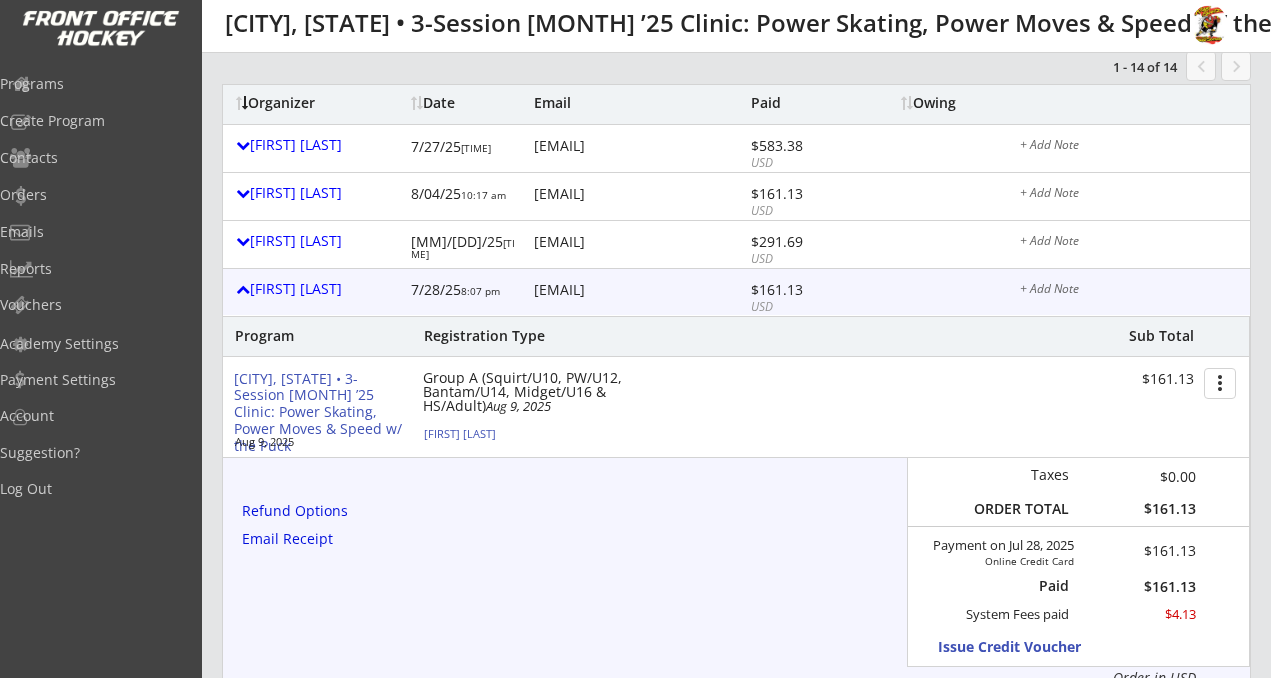 scroll, scrollTop: 202, scrollLeft: 0, axis: vertical 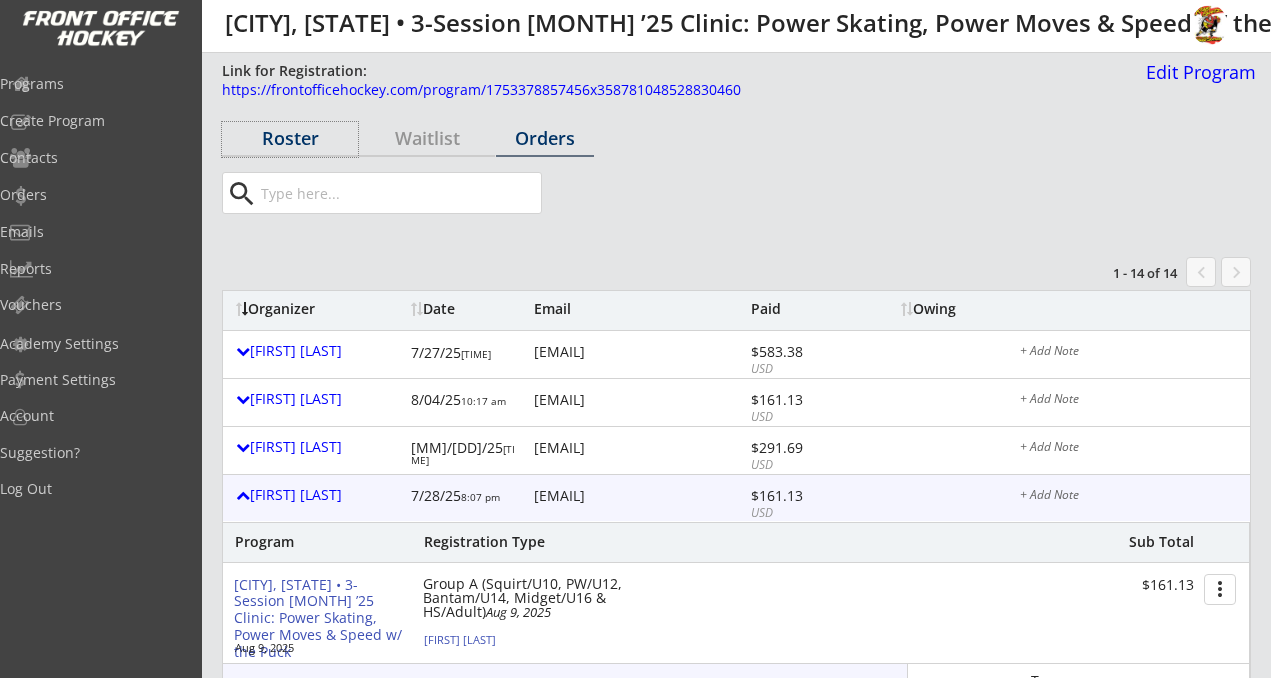 click on "Roster" at bounding box center (290, 138) 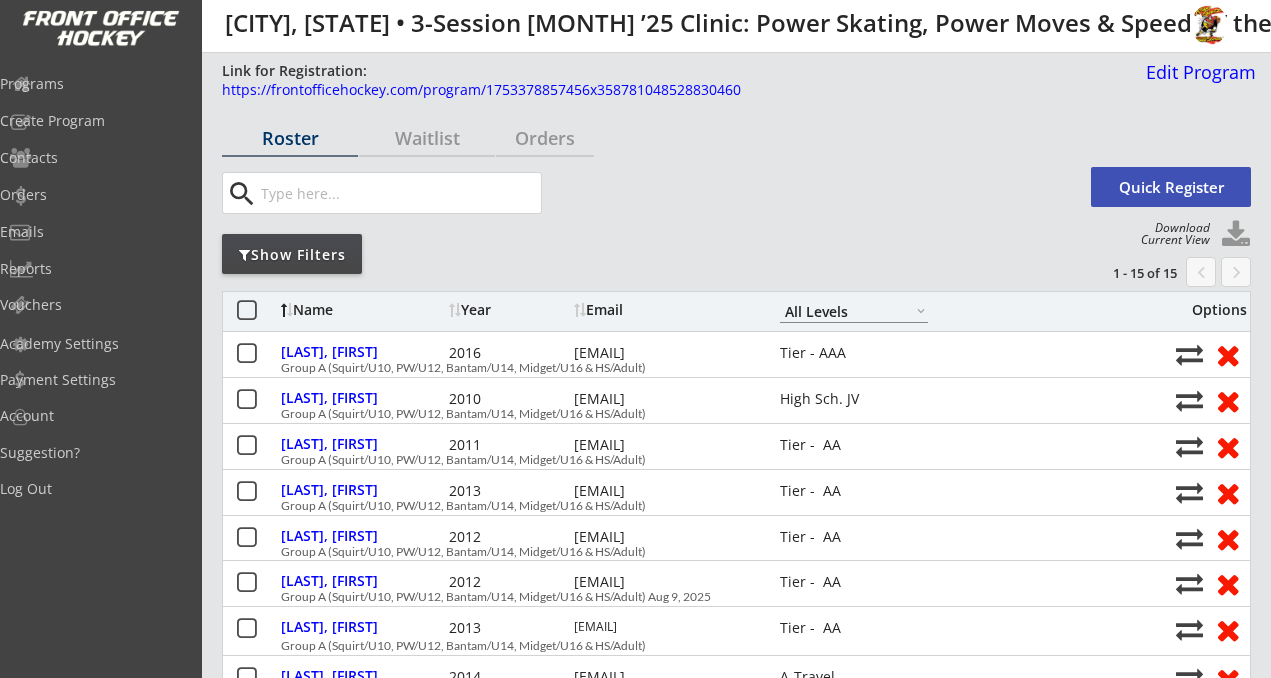 scroll, scrollTop: 0, scrollLeft: 0, axis: both 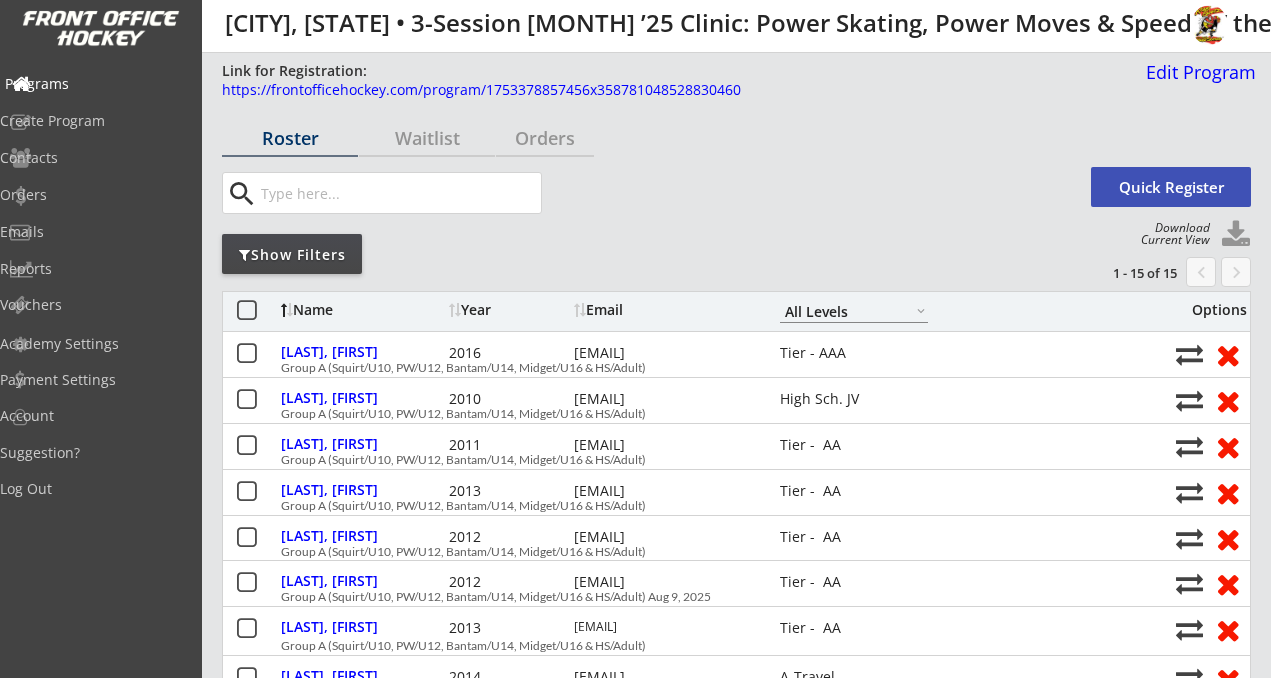 click on "Programs" at bounding box center [95, 84] 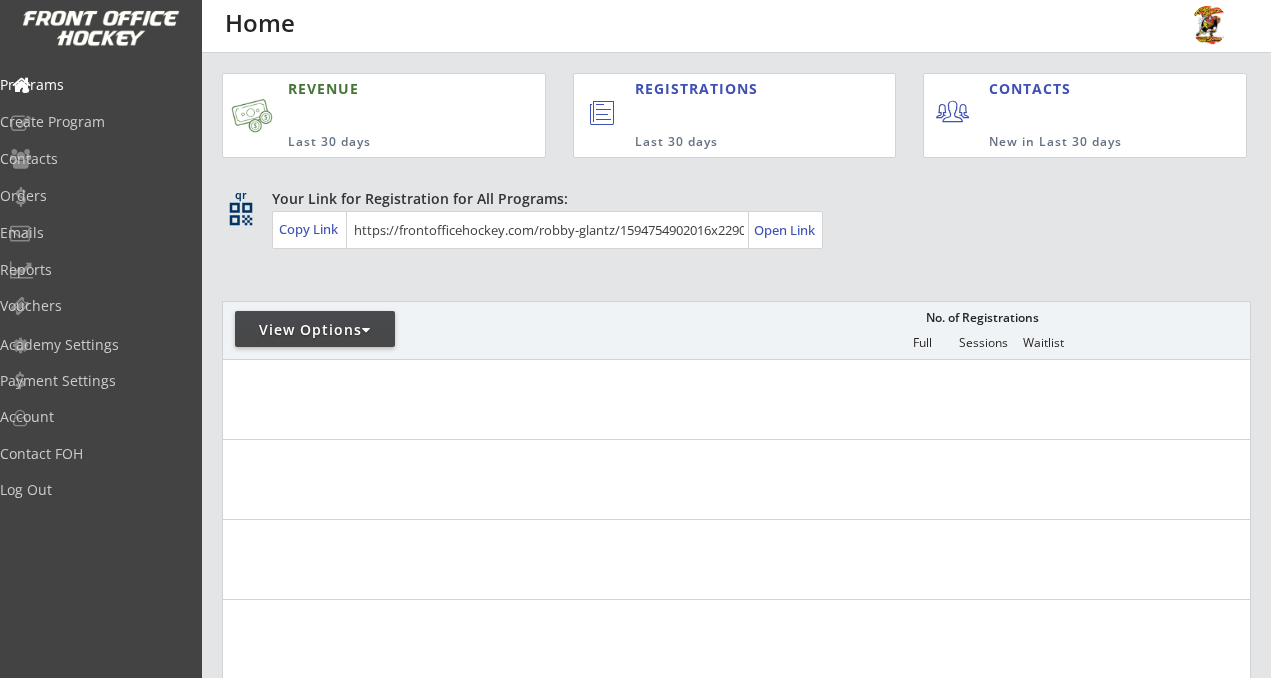 scroll, scrollTop: 0, scrollLeft: 0, axis: both 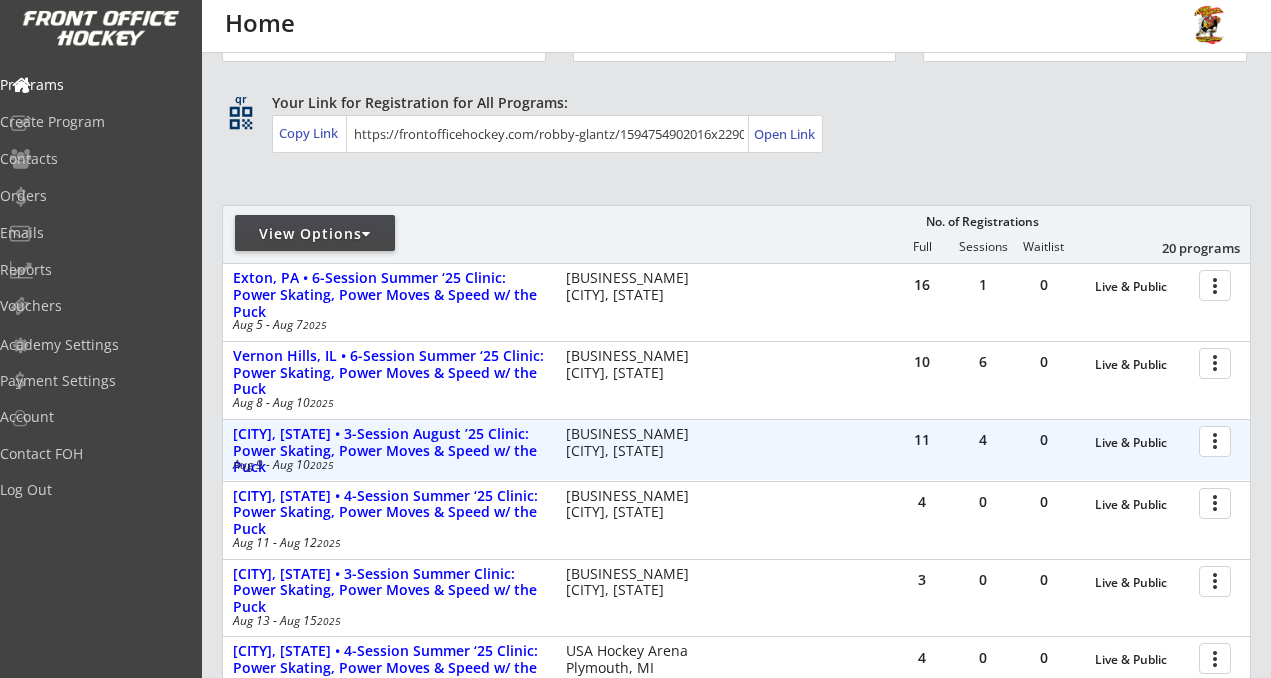 click at bounding box center (1218, 440) 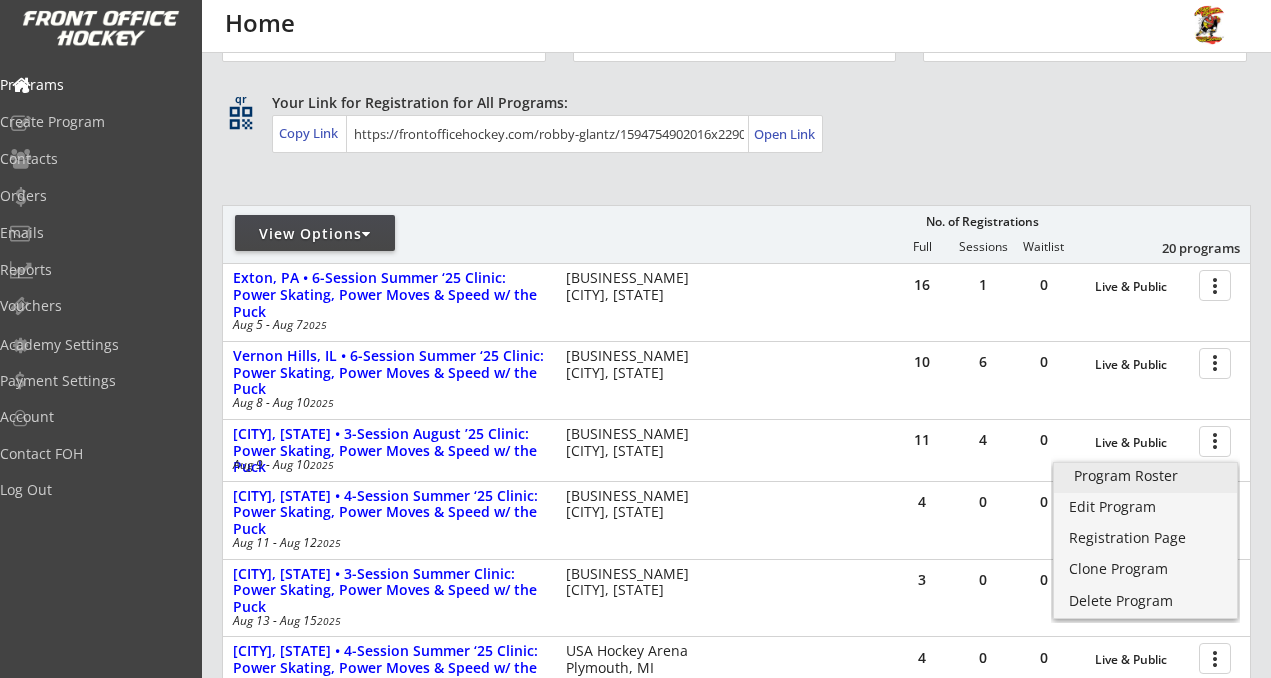 click on "Program Roster" at bounding box center (1145, 476) 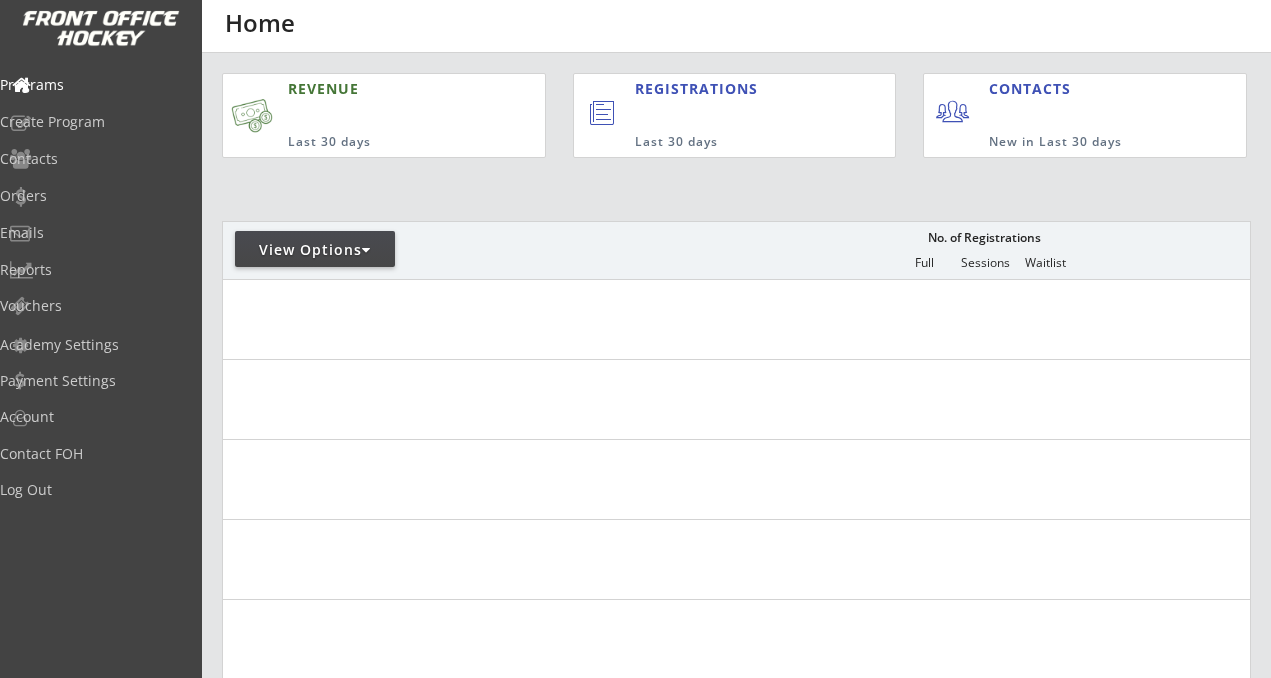 scroll, scrollTop: 96, scrollLeft: 0, axis: vertical 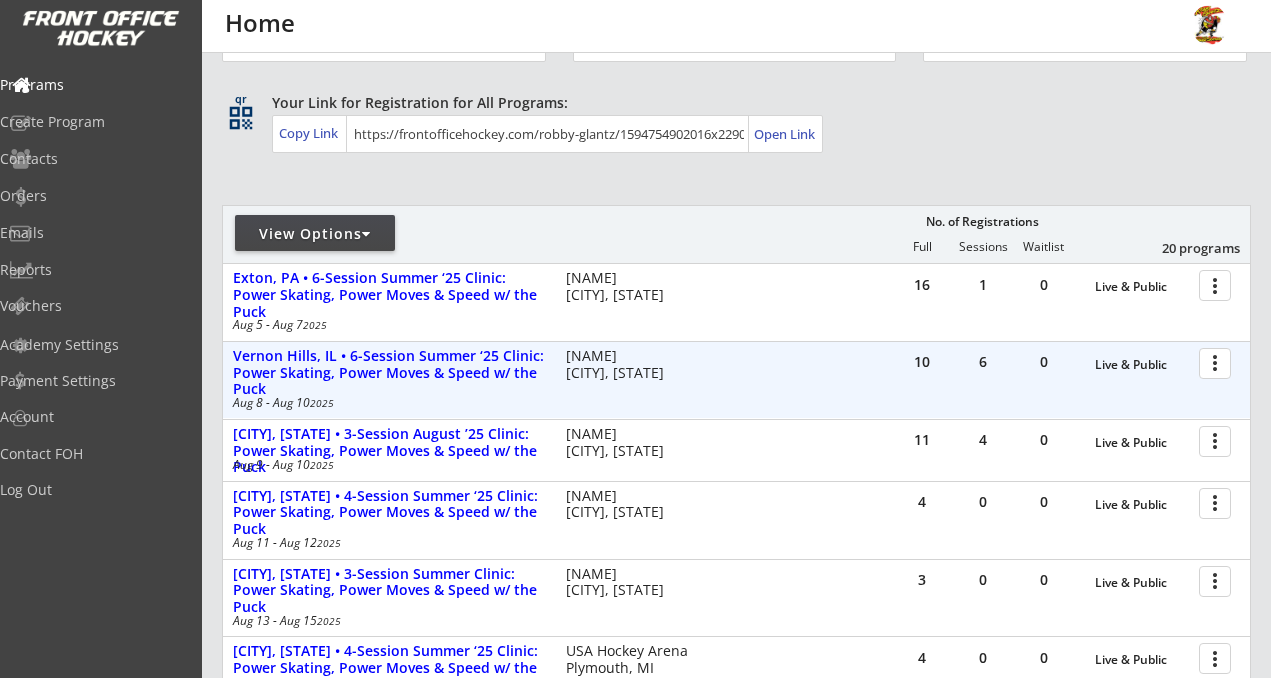 click at bounding box center [1218, 362] 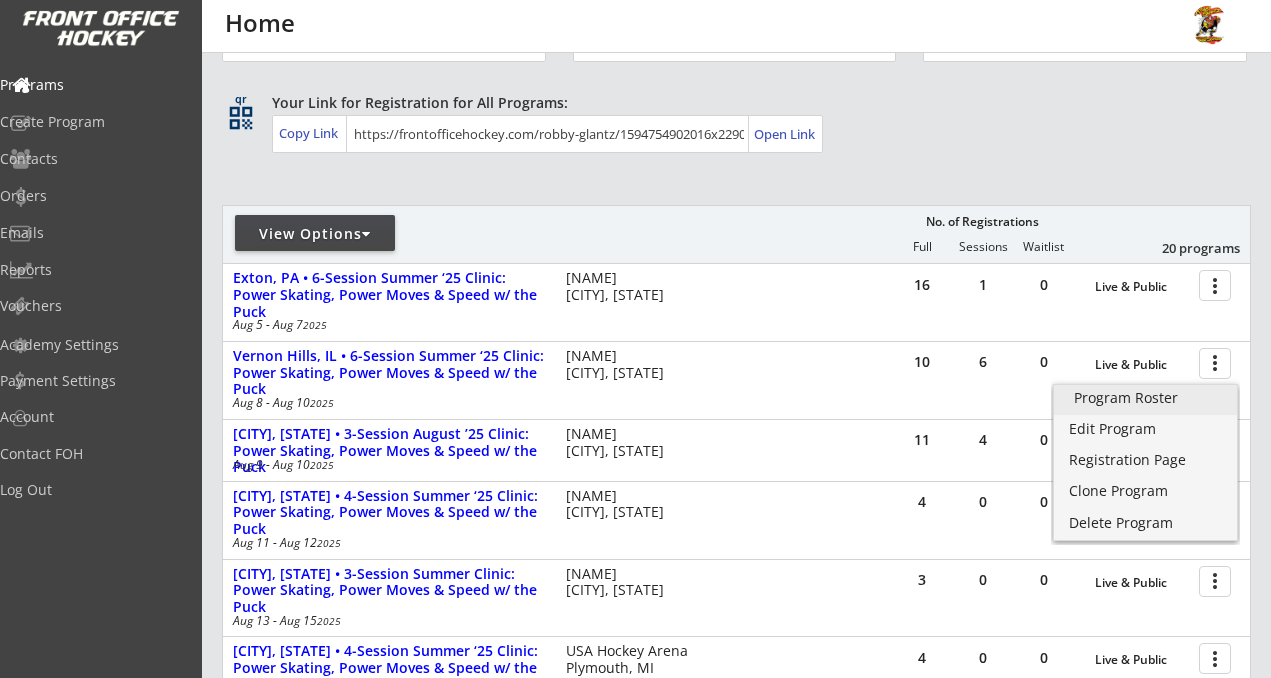 click on "Program Roster" at bounding box center [1145, 398] 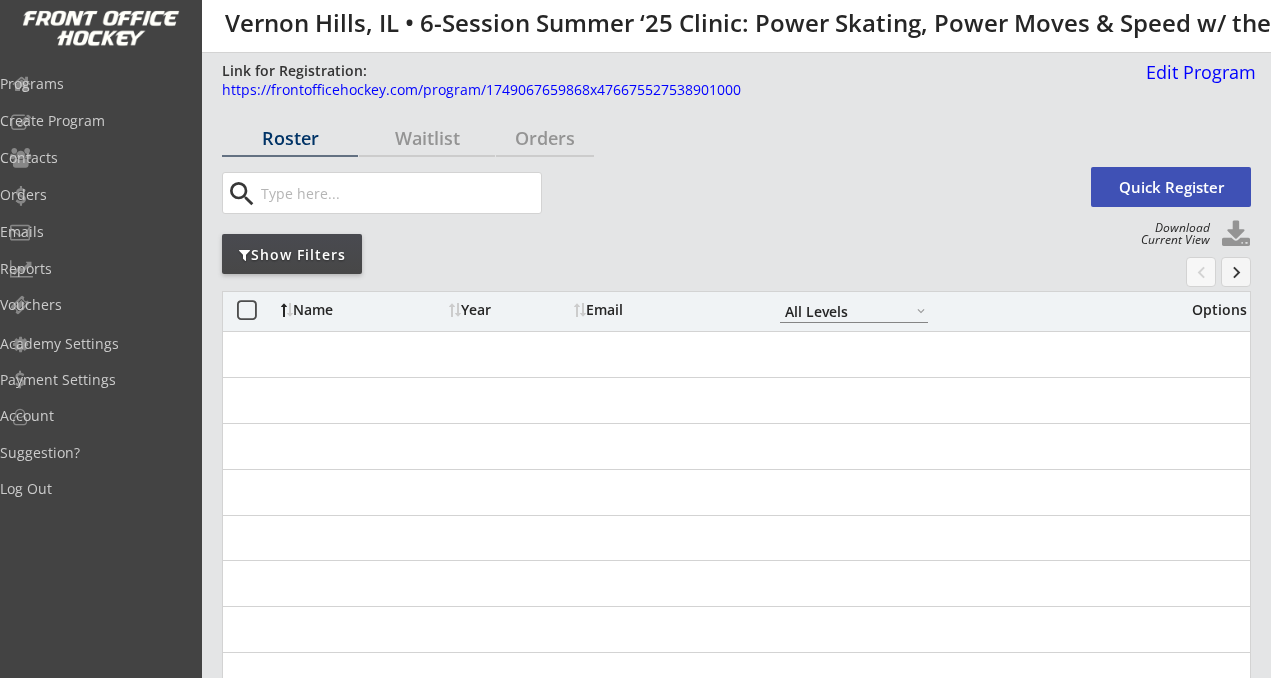 select on ""All Levels"" 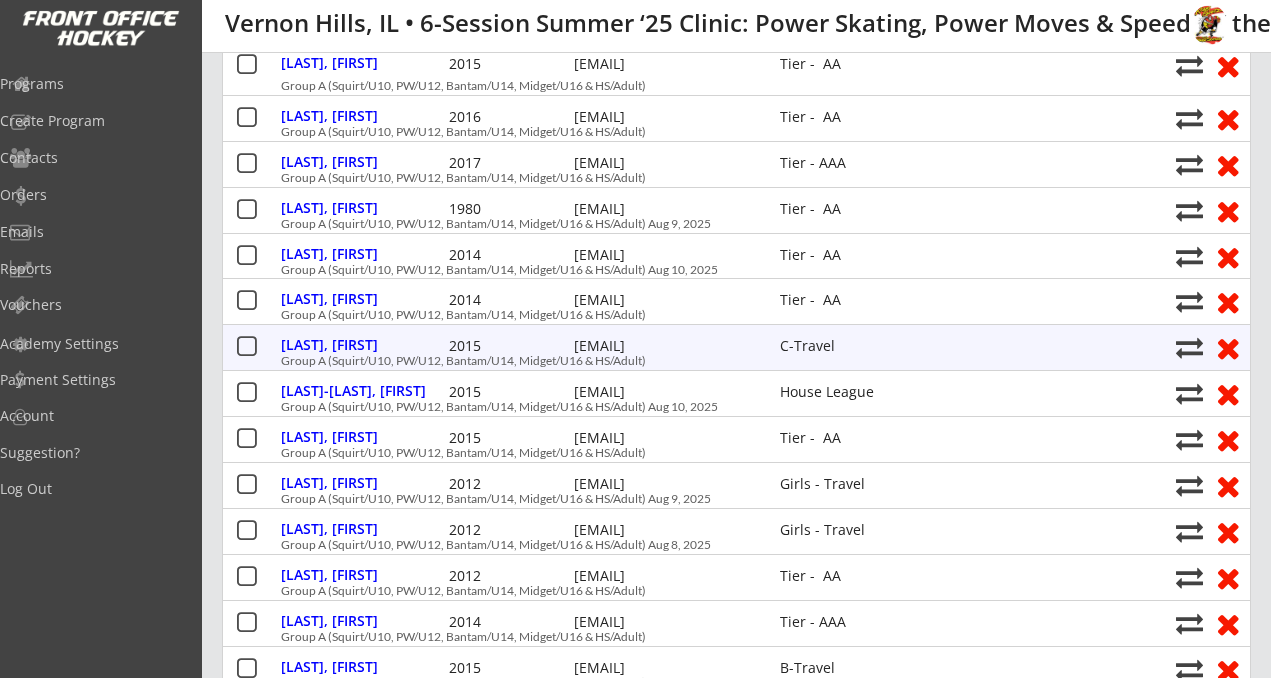 scroll, scrollTop: 296, scrollLeft: 0, axis: vertical 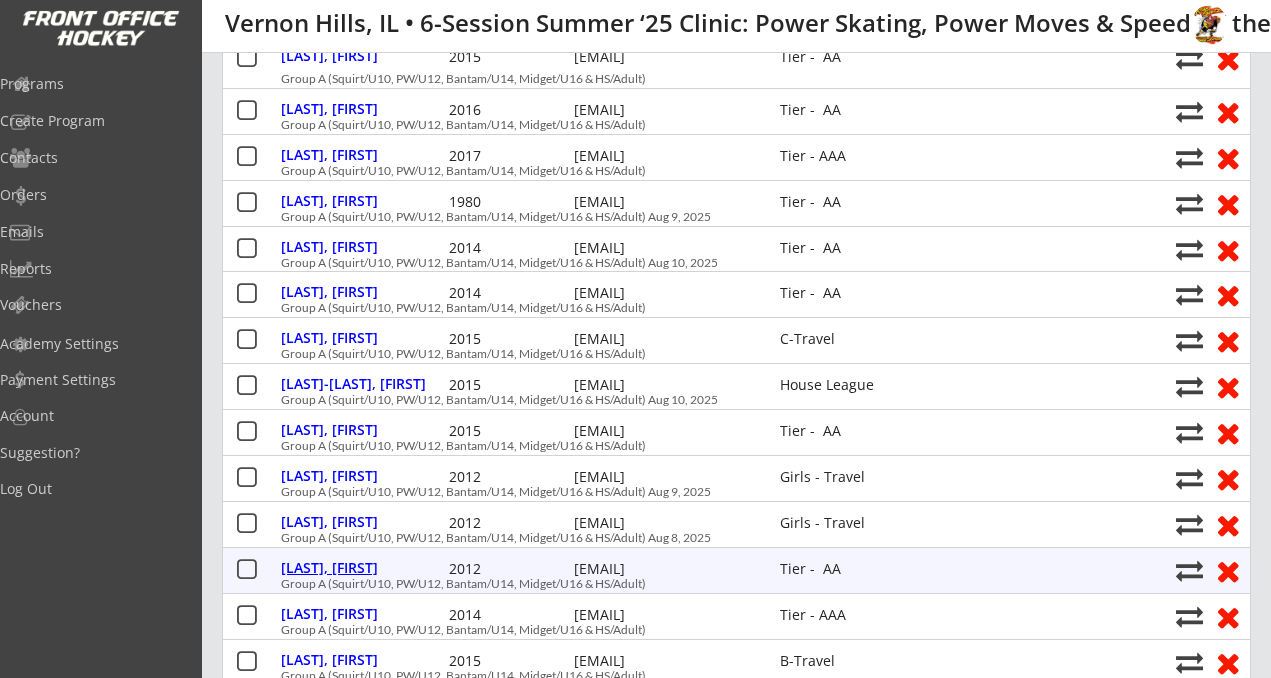 click on "[LAST], [FIRST]" at bounding box center [362, 568] 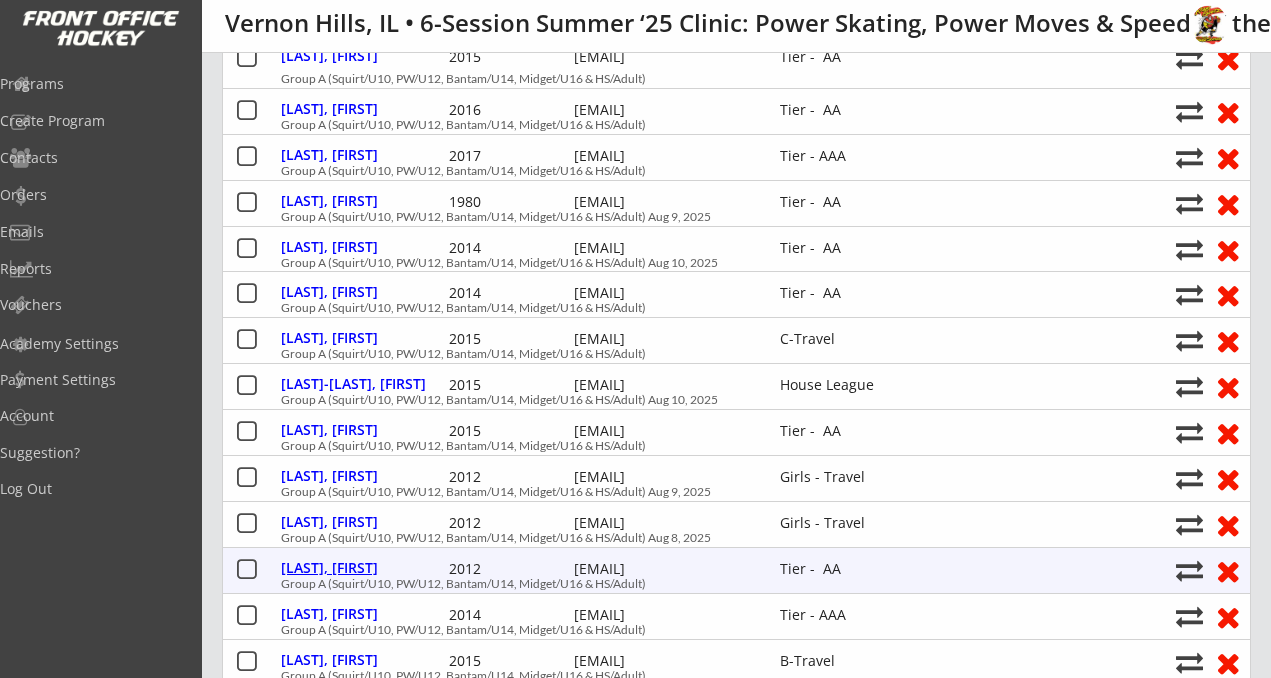 type on "Male" 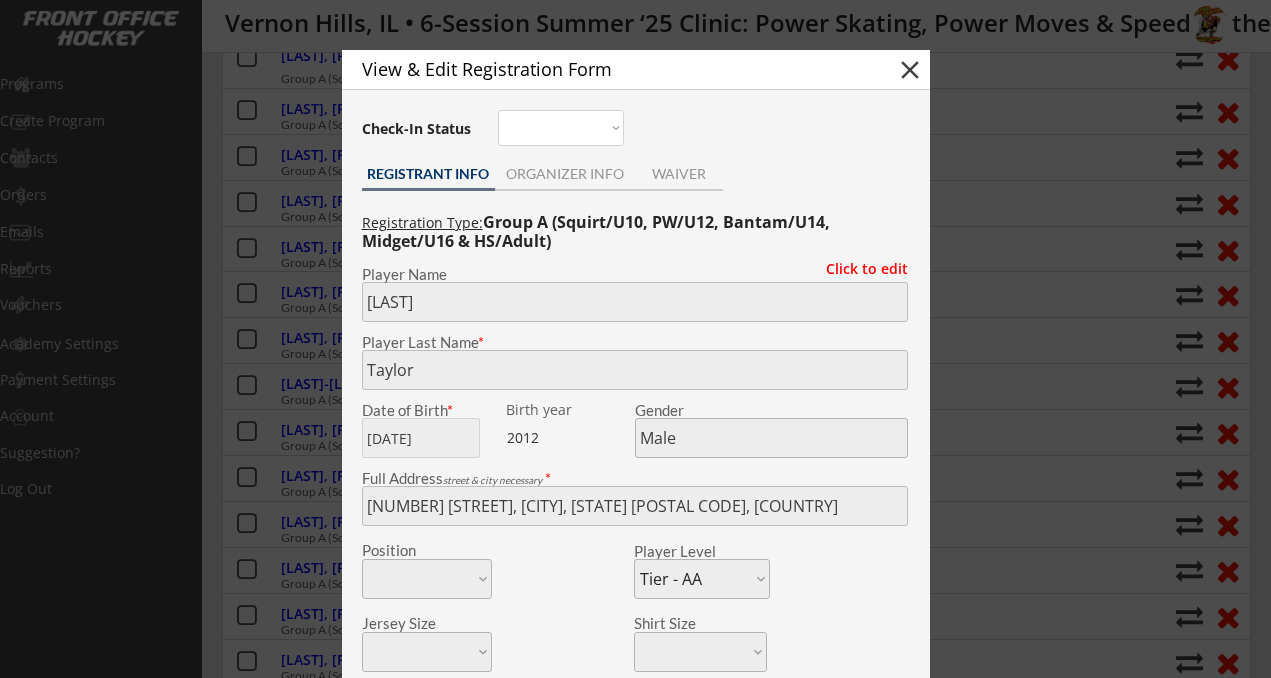 click on "close" at bounding box center [910, 70] 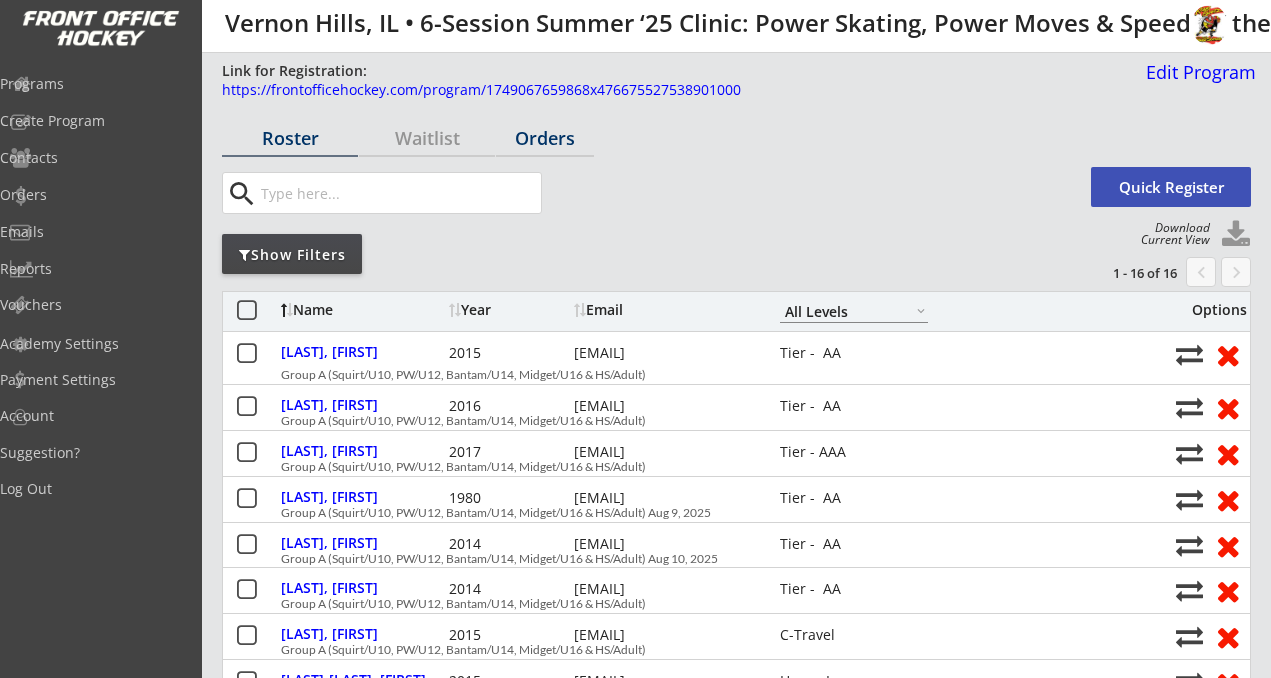 scroll, scrollTop: 0, scrollLeft: 0, axis: both 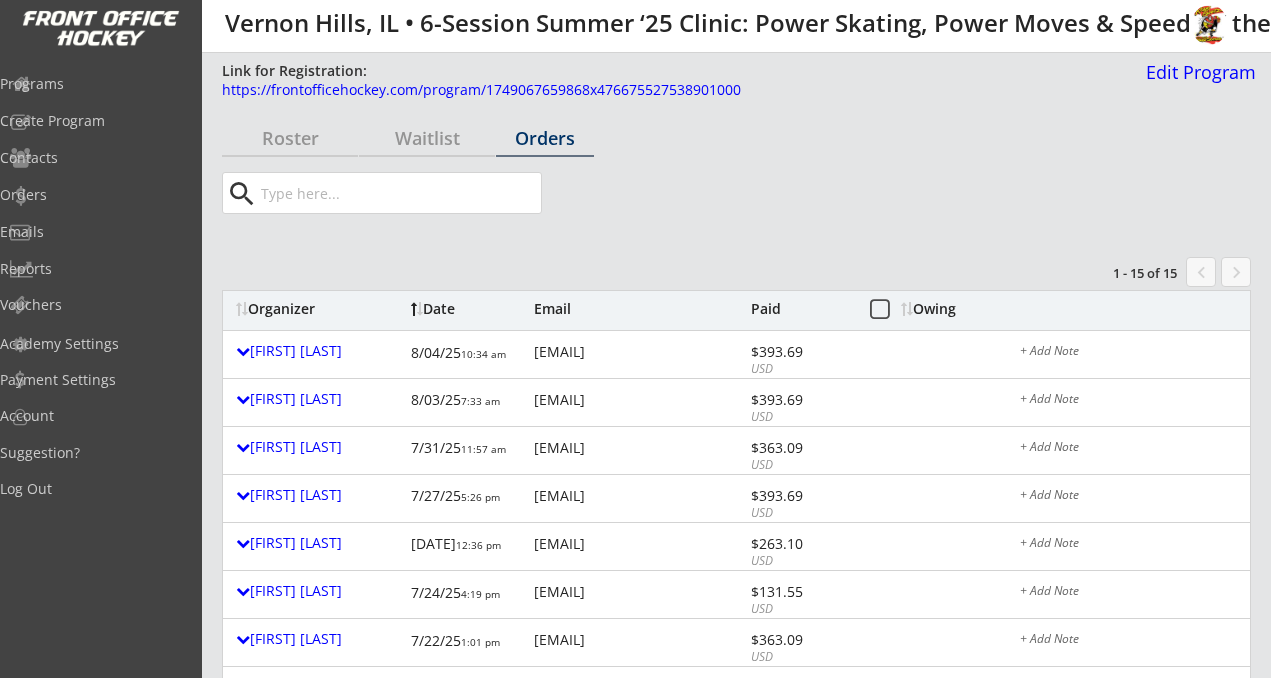 click on "Organizer" at bounding box center (318, 309) 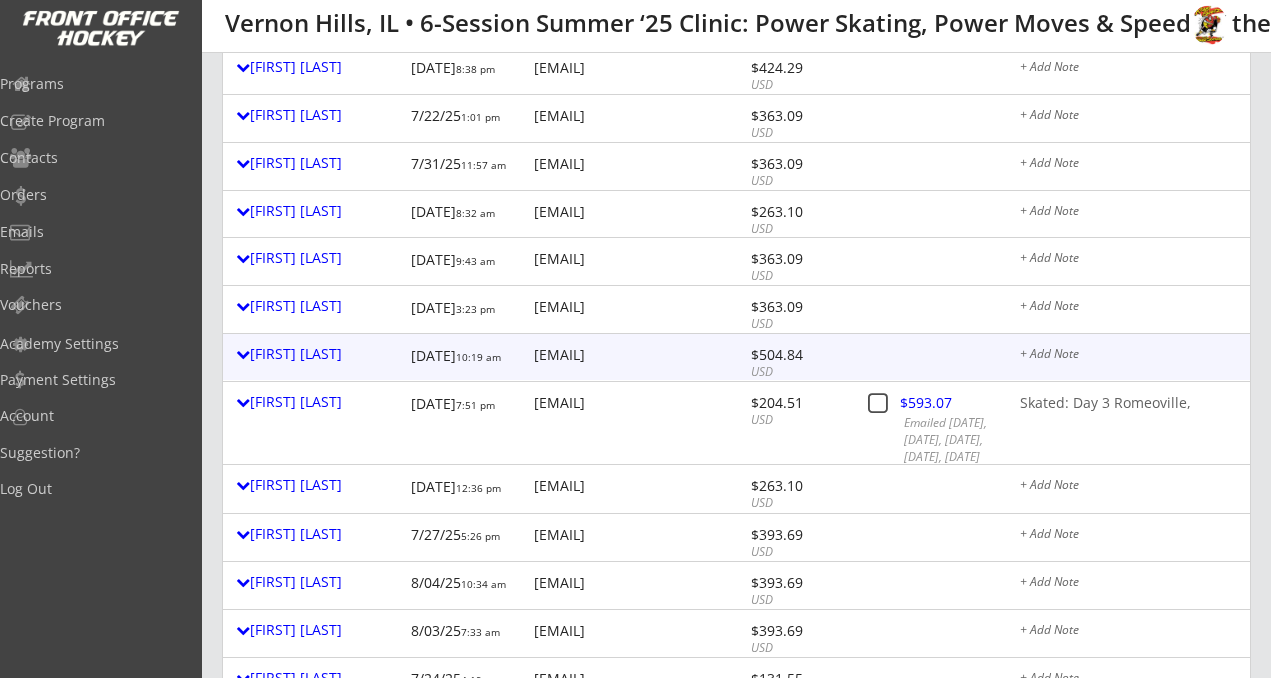 scroll, scrollTop: 341, scrollLeft: 0, axis: vertical 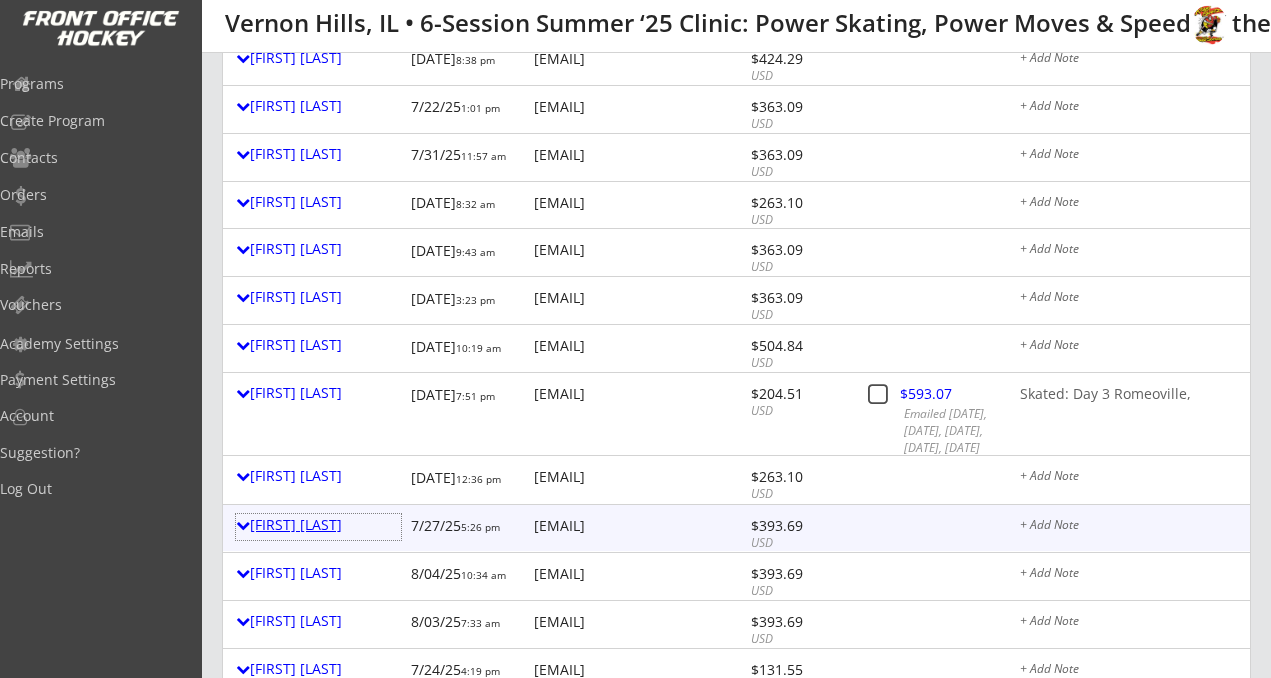 click on "[FIRST] [LAST]" at bounding box center (318, 525) 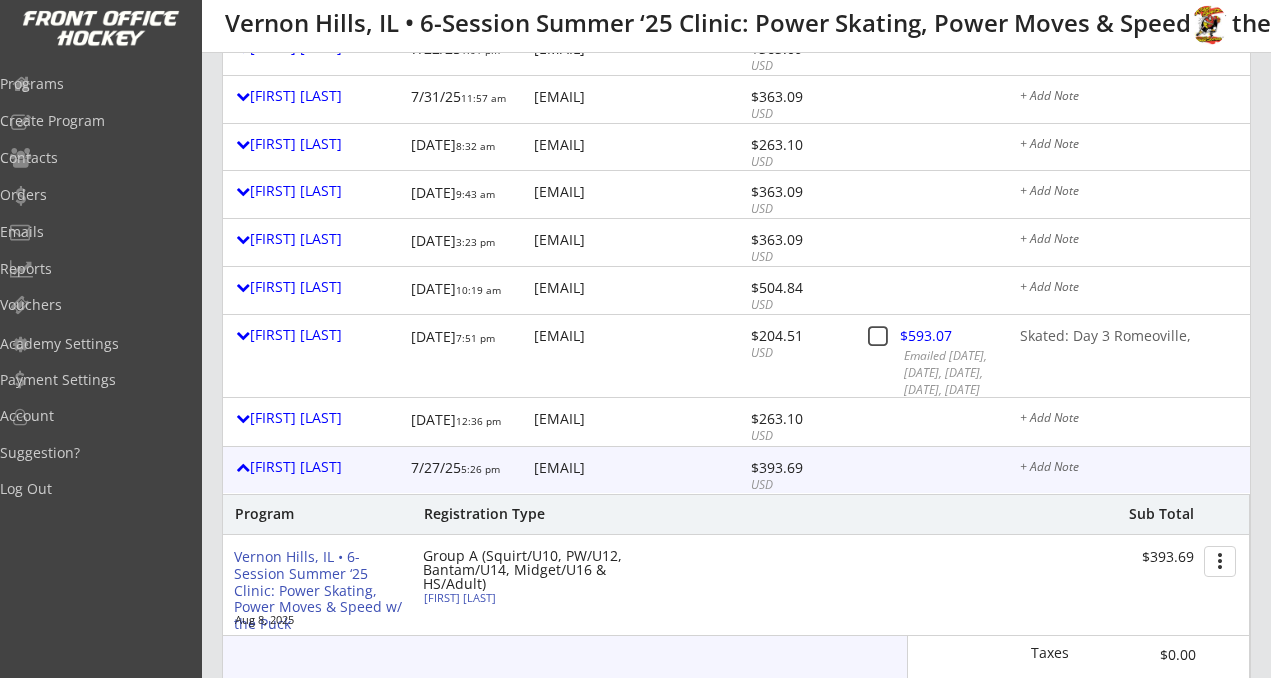 scroll, scrollTop: 416, scrollLeft: 0, axis: vertical 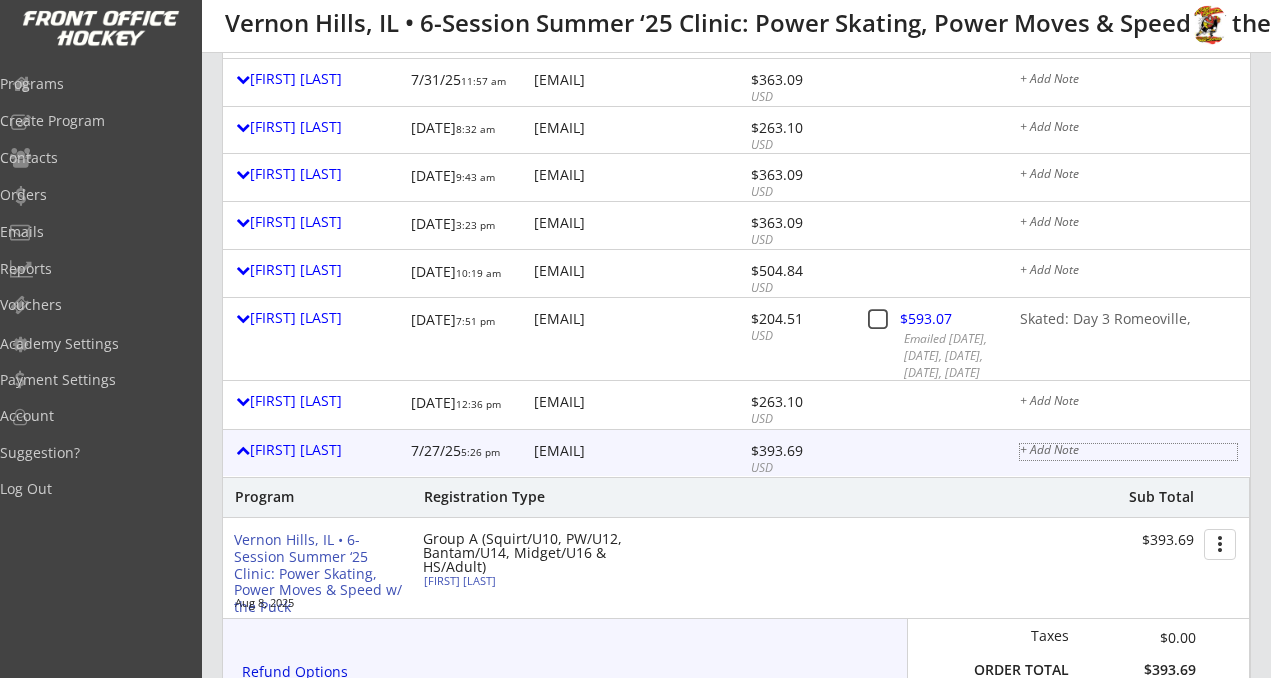 click on "+ Add Note" at bounding box center [1128, 452] 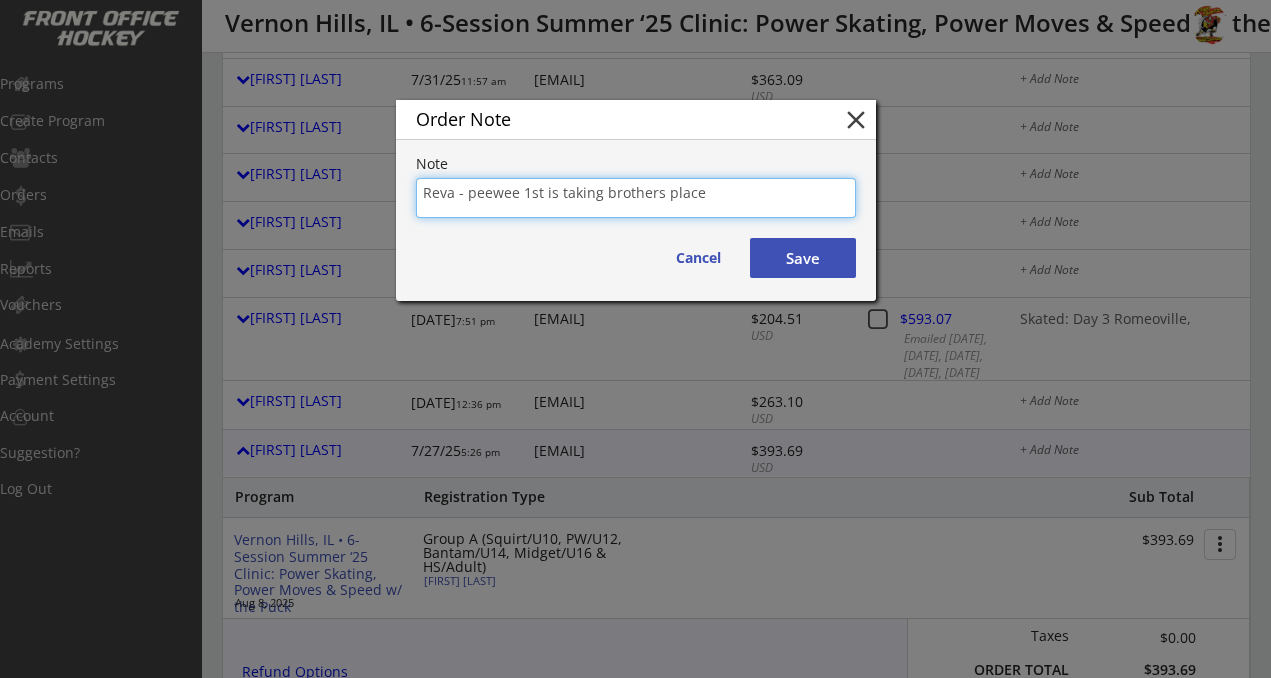 drag, startPoint x: 702, startPoint y: 194, endPoint x: 329, endPoint y: 180, distance: 373.26263 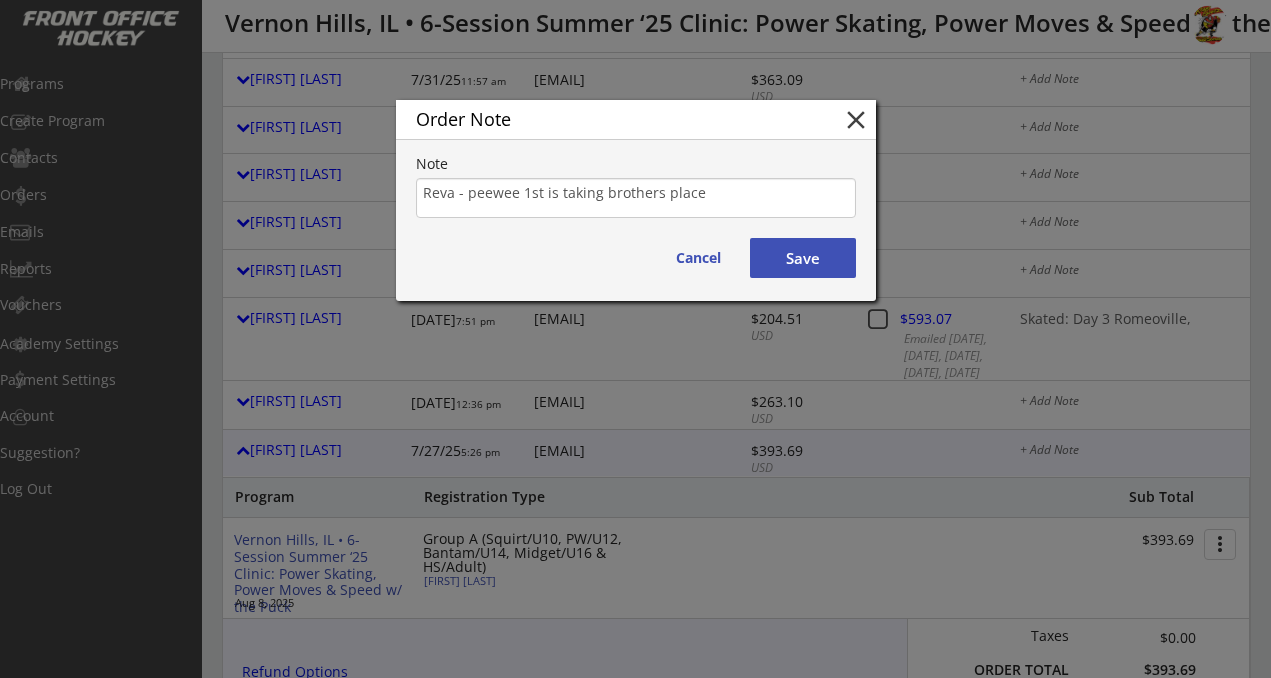 click on "Save" at bounding box center [803, 258] 